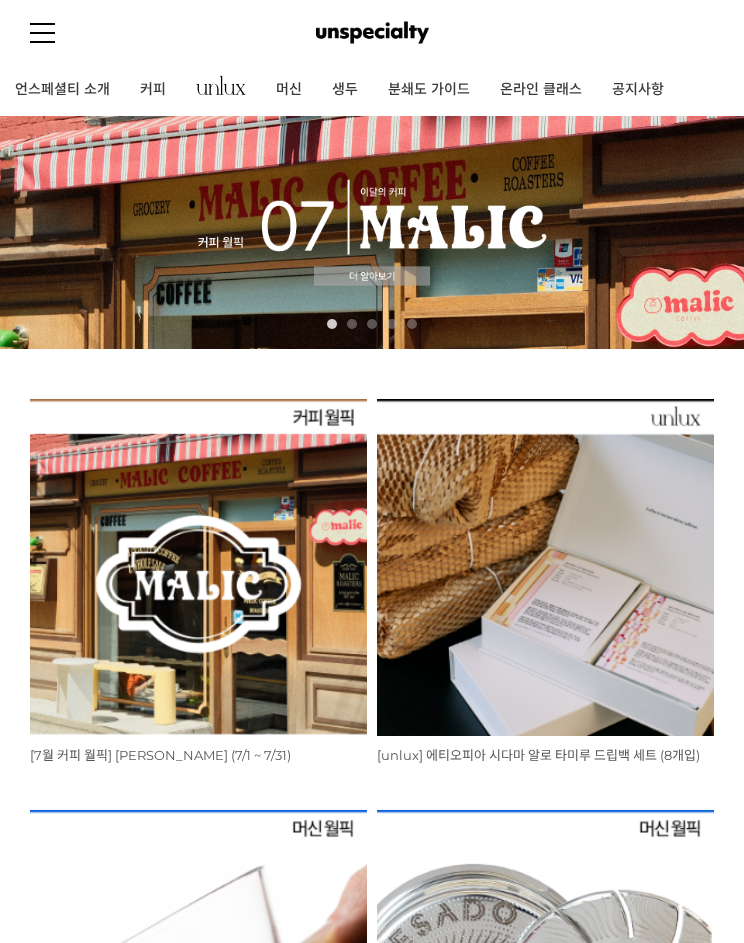 scroll, scrollTop: 0, scrollLeft: 0, axis: both 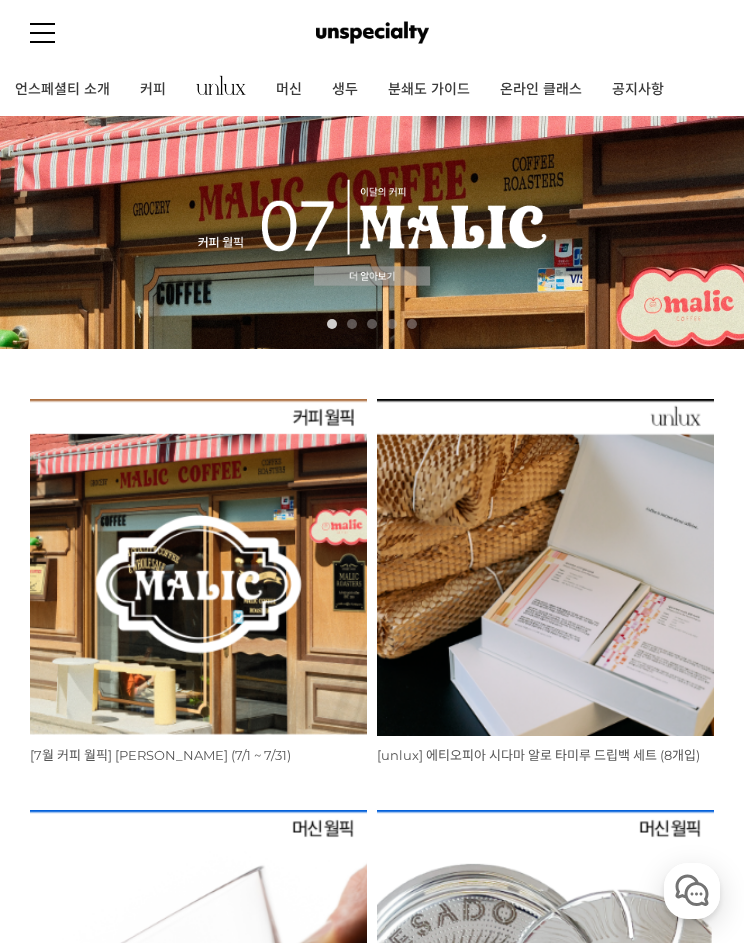 click at bounding box center (198, 567) 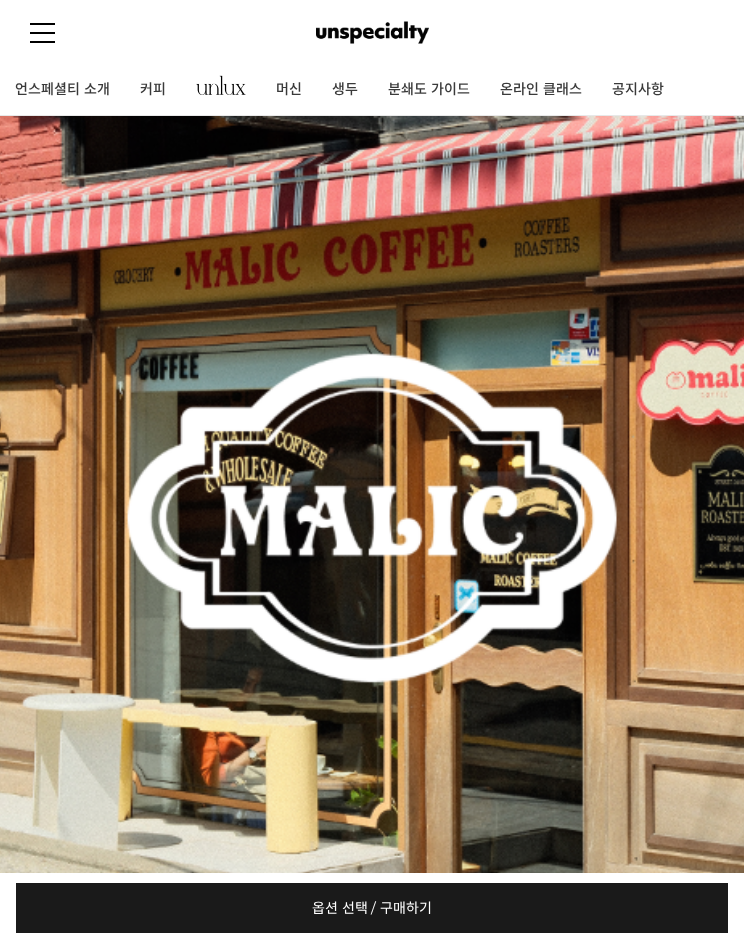 scroll, scrollTop: 0, scrollLeft: 0, axis: both 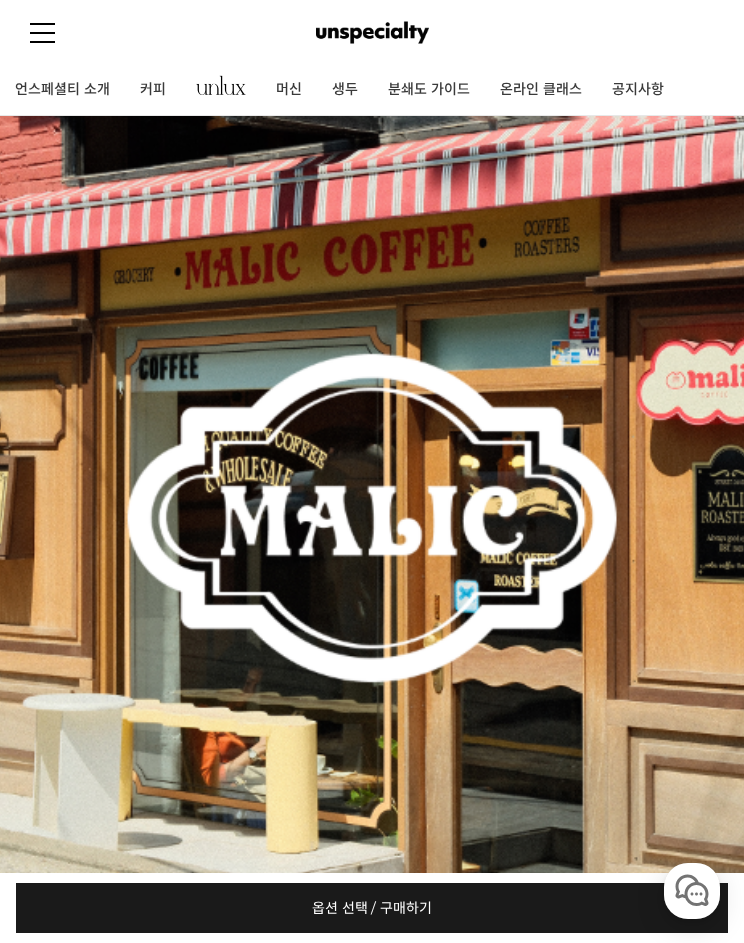 click at bounding box center (42, 32) 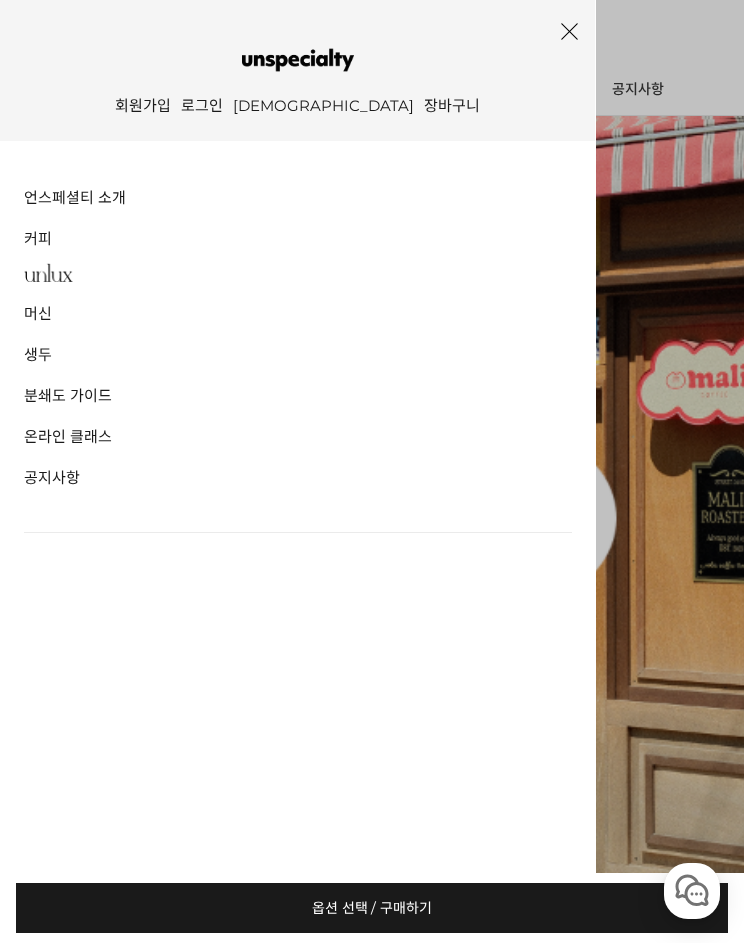 click at bounding box center [297, 60] 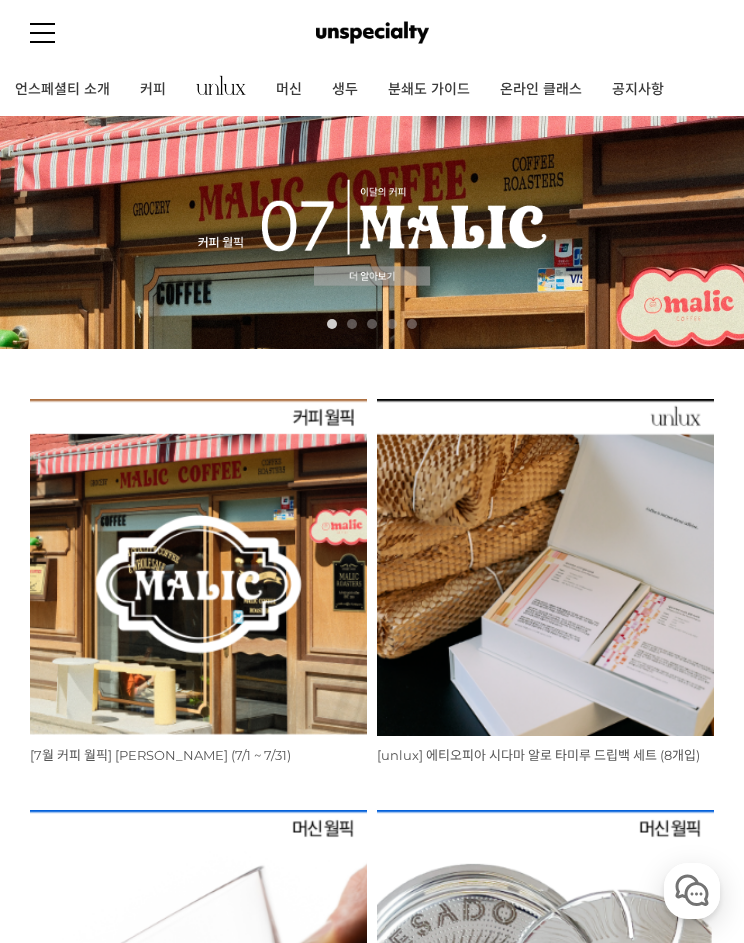 scroll, scrollTop: 0, scrollLeft: 0, axis: both 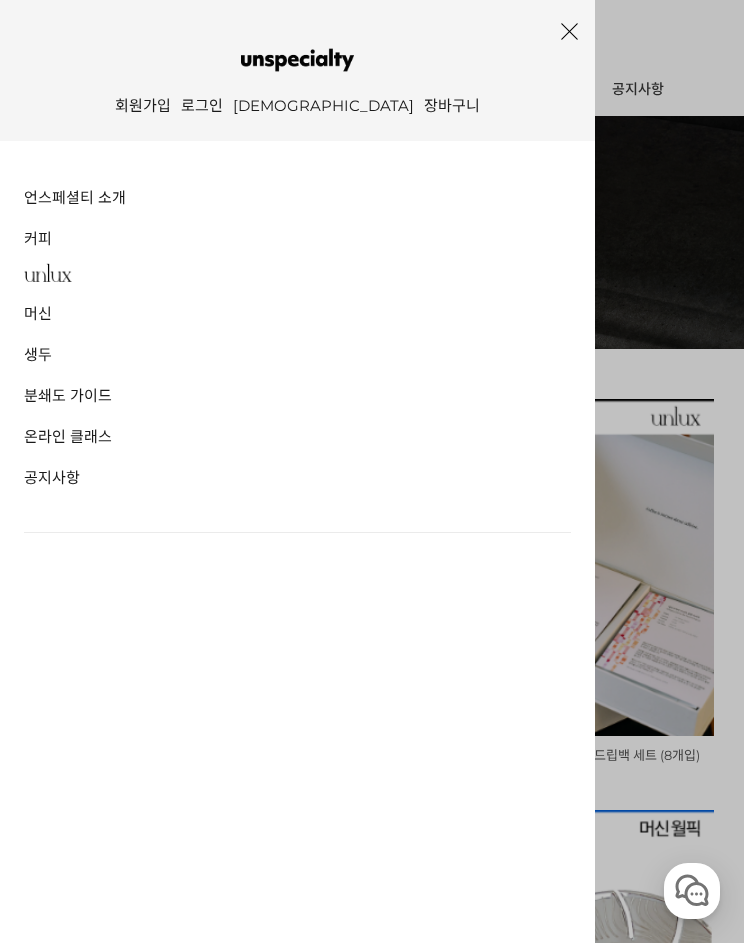 click on "로그인" at bounding box center [202, 108] 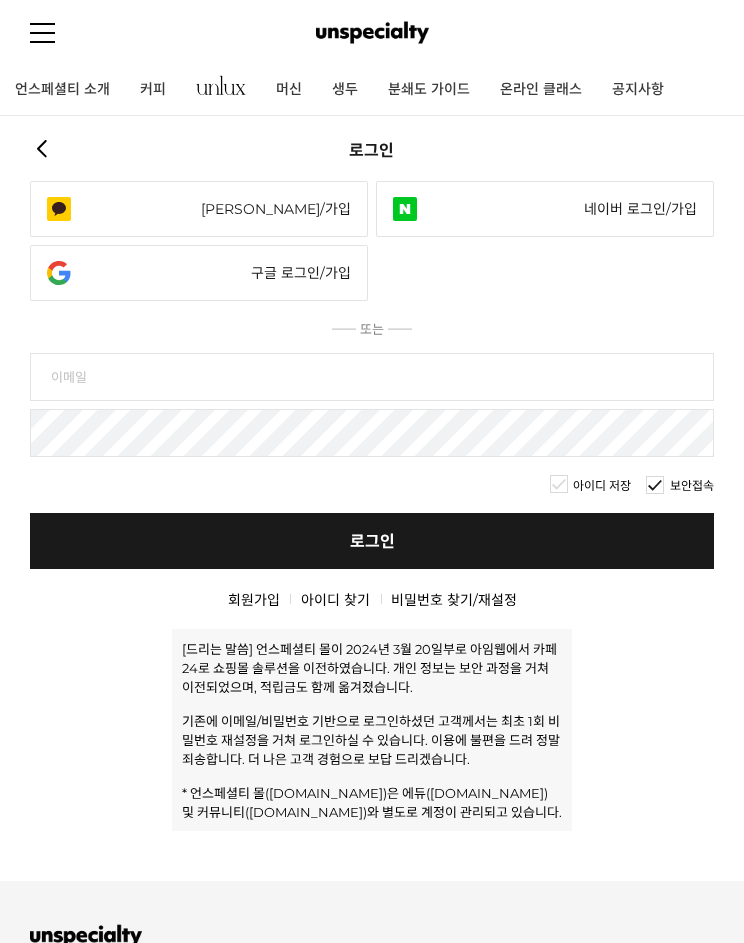 scroll, scrollTop: 0, scrollLeft: 0, axis: both 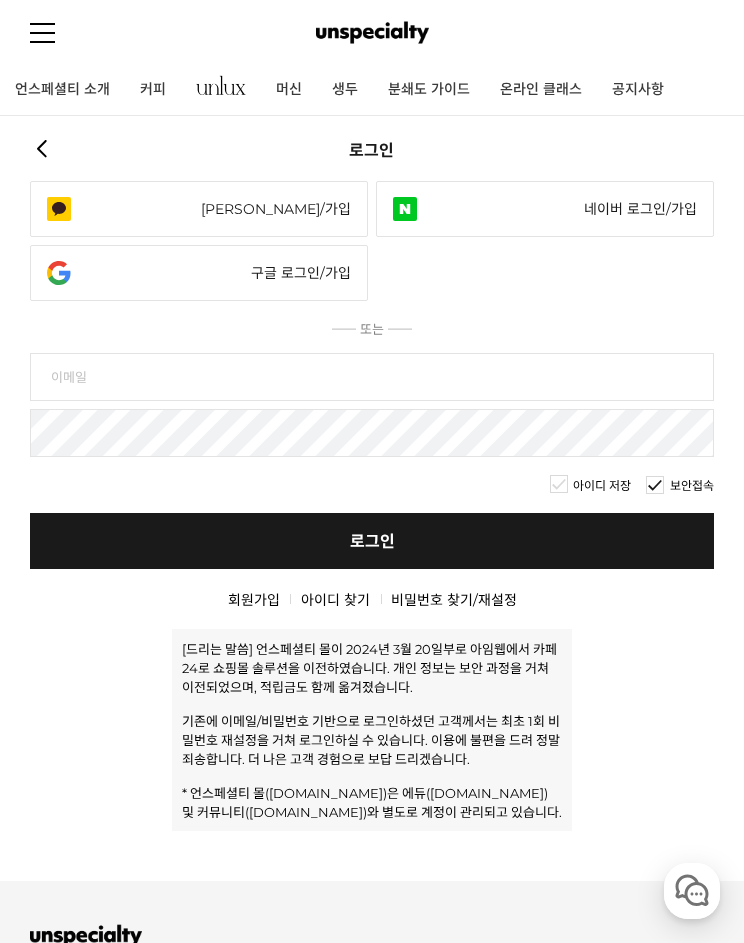 click on "카카오 로그인/가입" at bounding box center [199, 209] 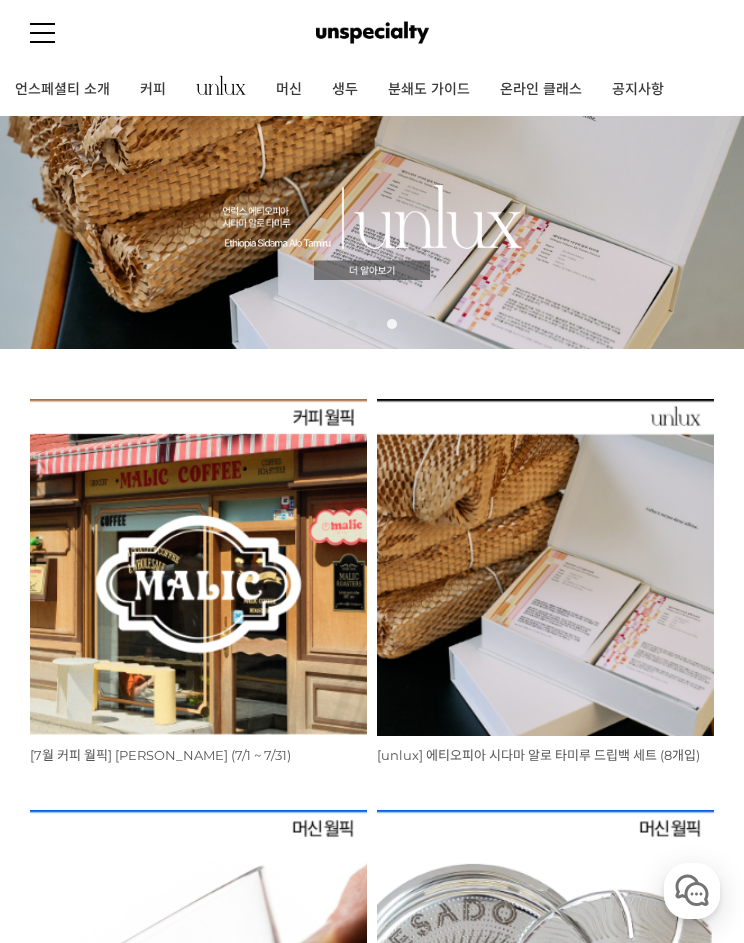 scroll, scrollTop: 0, scrollLeft: 0, axis: both 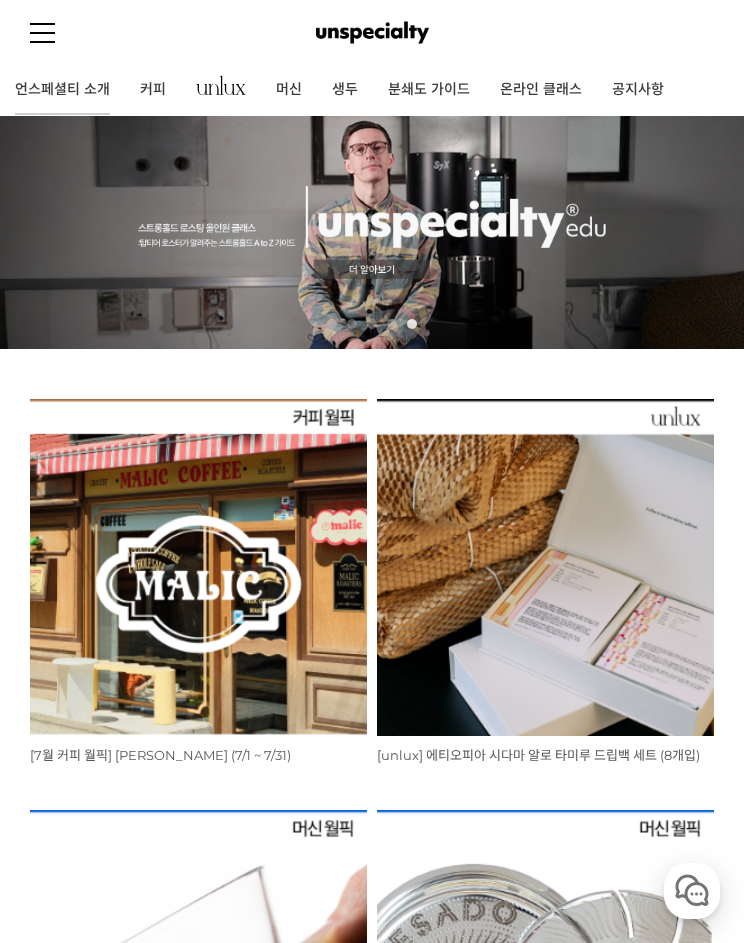 click on "언스페셜티 소개" at bounding box center [62, 90] 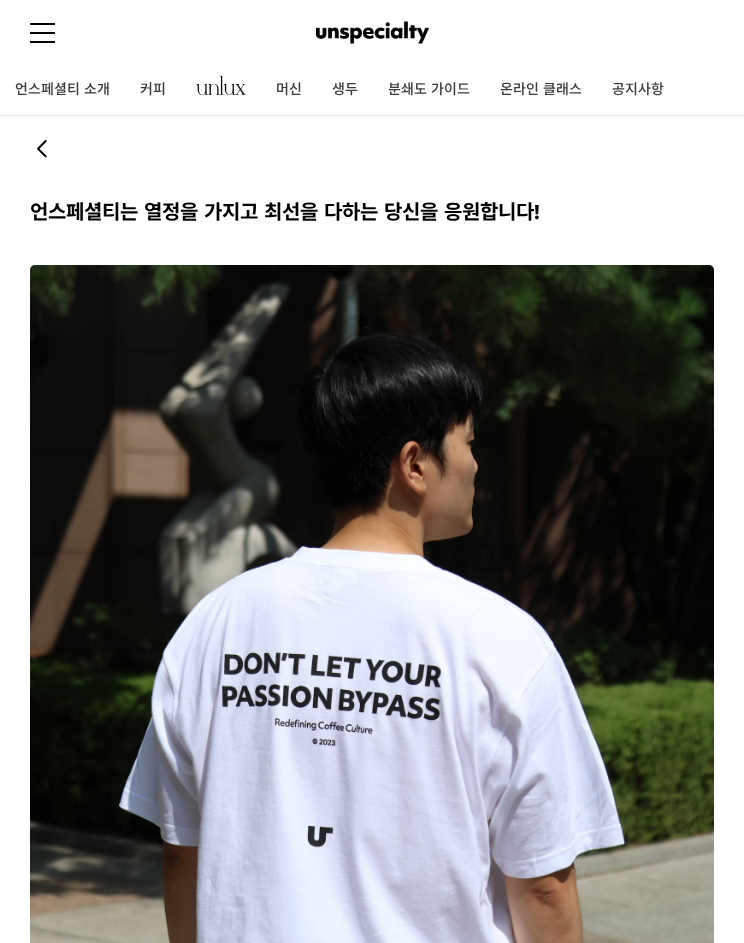 scroll, scrollTop: 0, scrollLeft: 0, axis: both 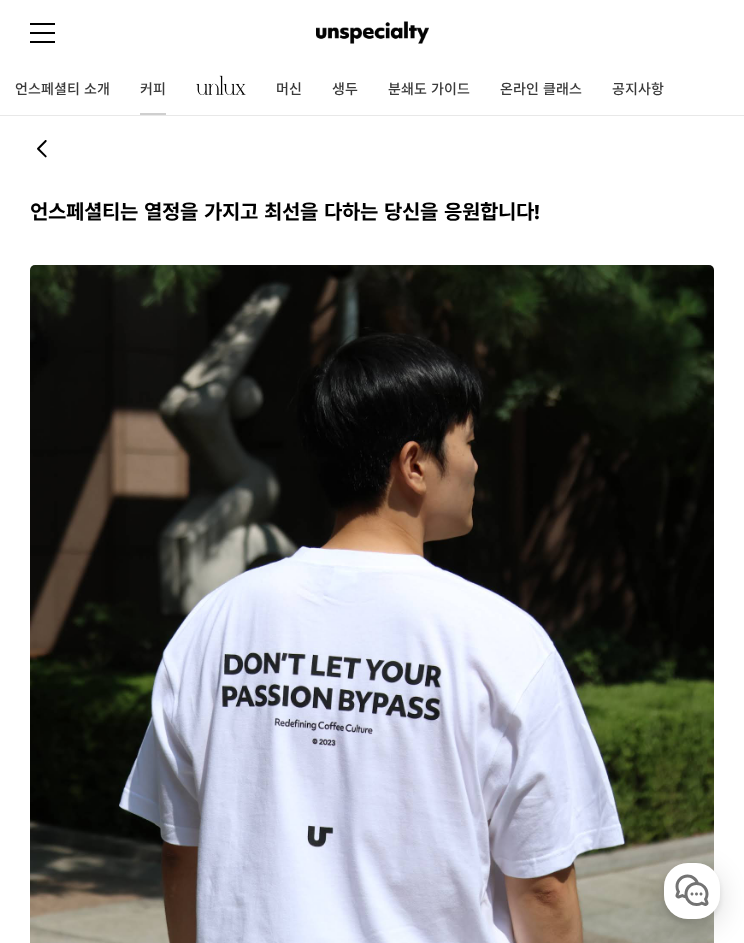 click on "커피" at bounding box center (153, 90) 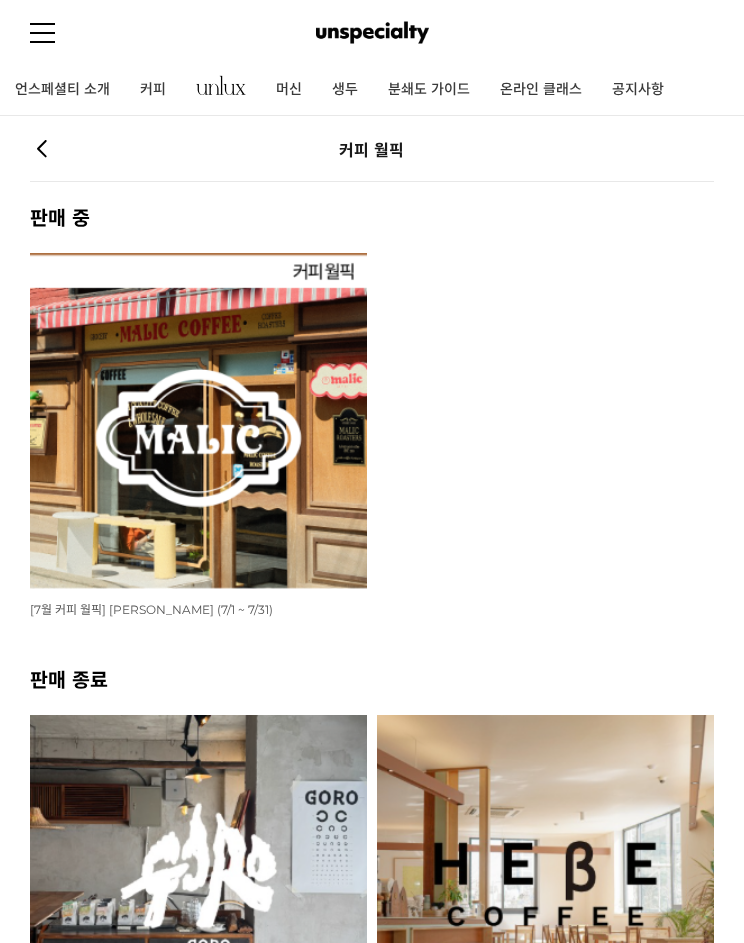 scroll, scrollTop: 0, scrollLeft: 0, axis: both 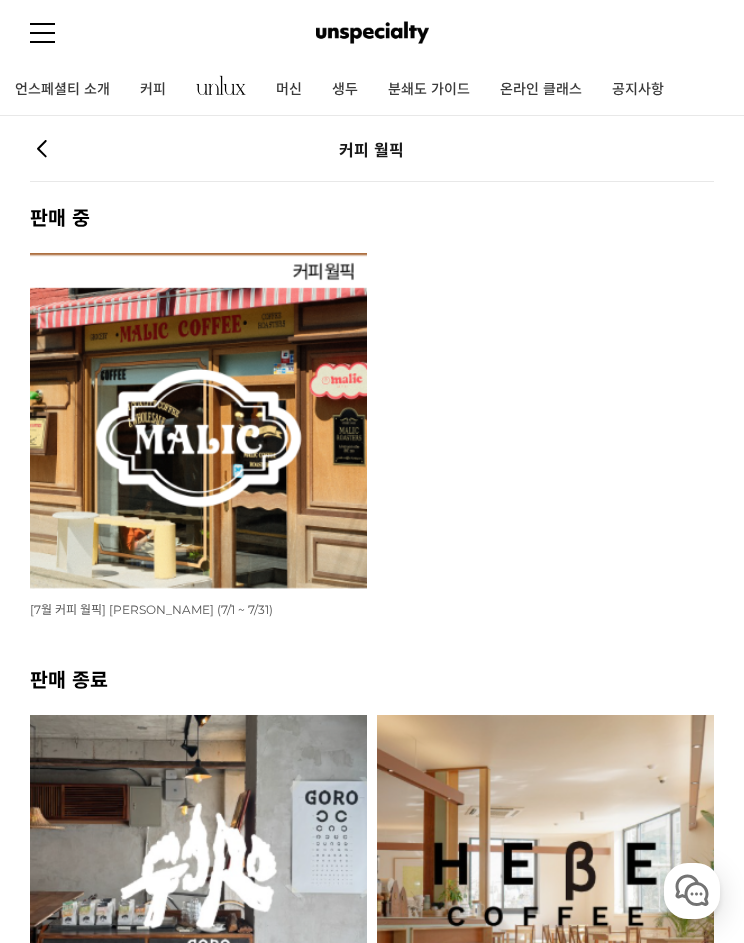 click at bounding box center [198, 421] 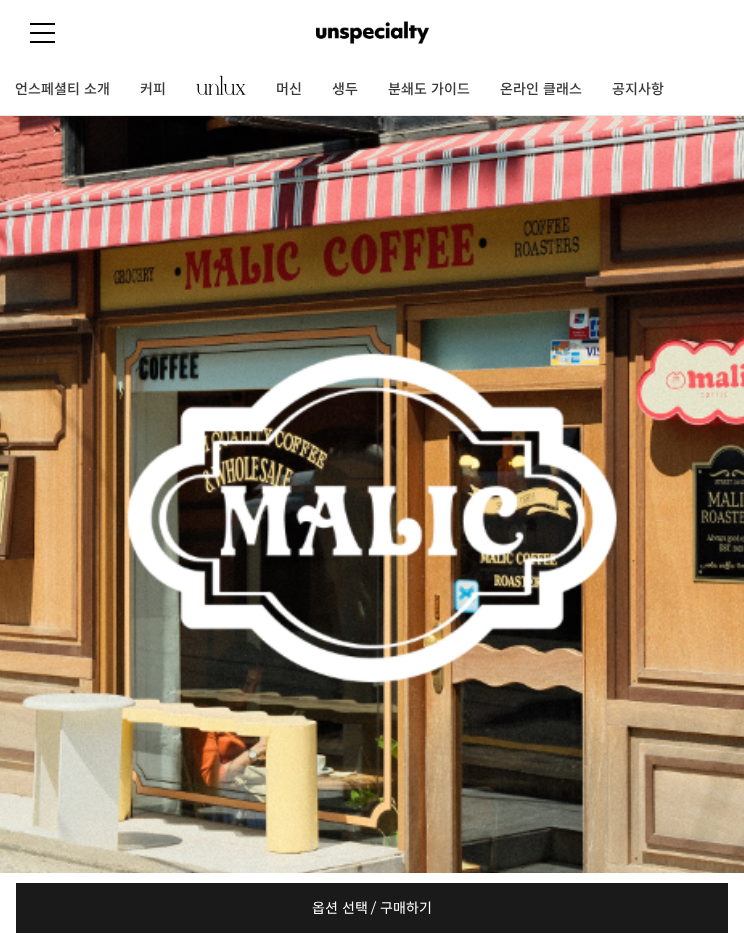 scroll, scrollTop: 0, scrollLeft: 0, axis: both 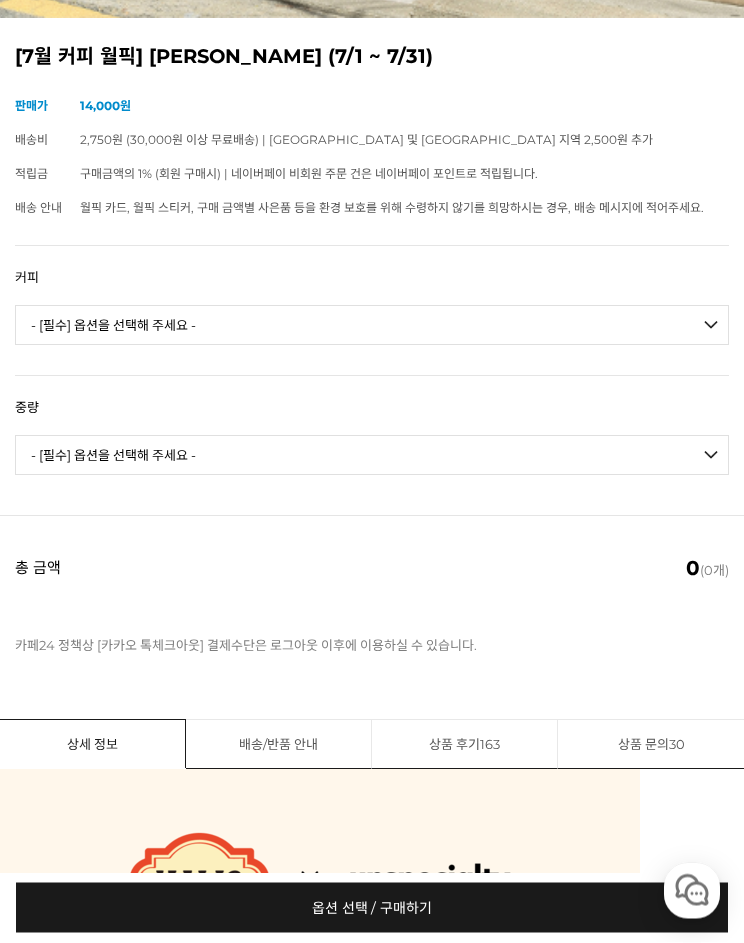 click on "- [필수] 옵션을 선택해 주세요 - ------------------- 언스페셜티 분쇄도 가이드 종이(주문 1개당 최대 1개 제공) 그레이프 쥬스 (언스페셜티 블렌드) 애플 쥬스 (언스페셜티 블렌드) 허니 자몽 쥬스 (언스페셜티 블렌드) [기획상품] 2024 Best of Panama 3종 10g 레시피팩 프루티 블렌드 마일드 블렌드 모닝 블렌드 #1 탄자니아 아카시아 힐스 게이샤 AA 풀리 워시드 [품절] #2 콜롬비아 포파얀 슈가케인 디카페인 #3 에티오피아 알로 타미루 미리가 74158 워시드 #4 에티오피아 첼베사 워시드 디카페인 #5 케냐 뚱구리 AB 풀리 워시드 [품절] #6 에티오피아 버그 우 셀렉션 에얼룸 내추럴 (Lot2) #7 에티오피아 알로 타미루 무라고 74158 클래식 워시드 #8 케냐 은가라투아 AB 워시드 (Lot 159) [품절] [7.4 오픈] #9 온두라스 마리사벨 카바예로 파카마라 워시드 #24 페루 알토 미라도르 게이샤 워시드" at bounding box center [372, 326] 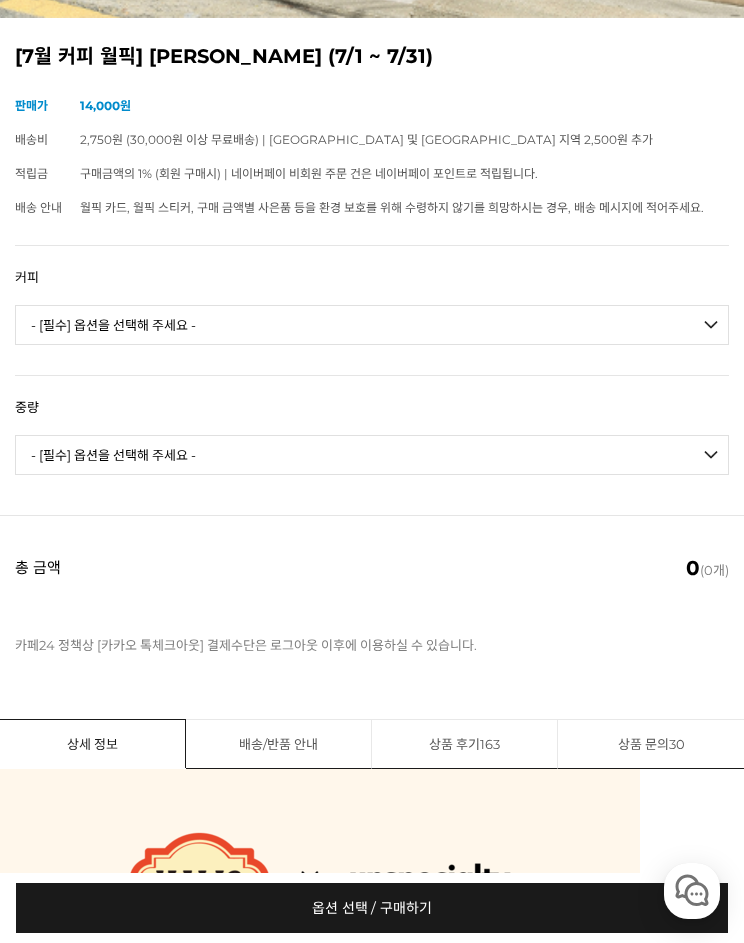 click on "- [필수] 옵션을 선택해 주세요 - ------------------- 언스페셜티 분쇄도 가이드 종이(주문 1개당 최대 1개 제공) 그레이프 쥬스 (언스페셜티 블렌드) 애플 쥬스 (언스페셜티 블렌드) 허니 자몽 쥬스 (언스페셜티 블렌드) [기획상품] 2024 Best of Panama 3종 10g 레시피팩 프루티 블렌드 마일드 블렌드 모닝 블렌드 #1 탄자니아 아카시아 힐스 게이샤 AA 풀리 워시드 [품절] #2 콜롬비아 포파얀 슈가케인 디카페인 #3 에티오피아 알로 타미루 미리가 74158 워시드 #4 에티오피아 첼베사 워시드 디카페인 #5 케냐 뚱구리 AB 풀리 워시드 [품절] #6 에티오피아 버그 우 셀렉션 에얼룸 내추럴 (Lot2) #7 에티오피아 알로 타미루 무라고 74158 클래식 워시드 #8 케냐 은가라투아 AB 워시드 (Lot 159) [품절] [7.4 오픈] #9 온두라스 마리사벨 카바예로 파카마라 워시드 #24 페루 알토 미라도르 게이샤 워시드" at bounding box center (372, 325) 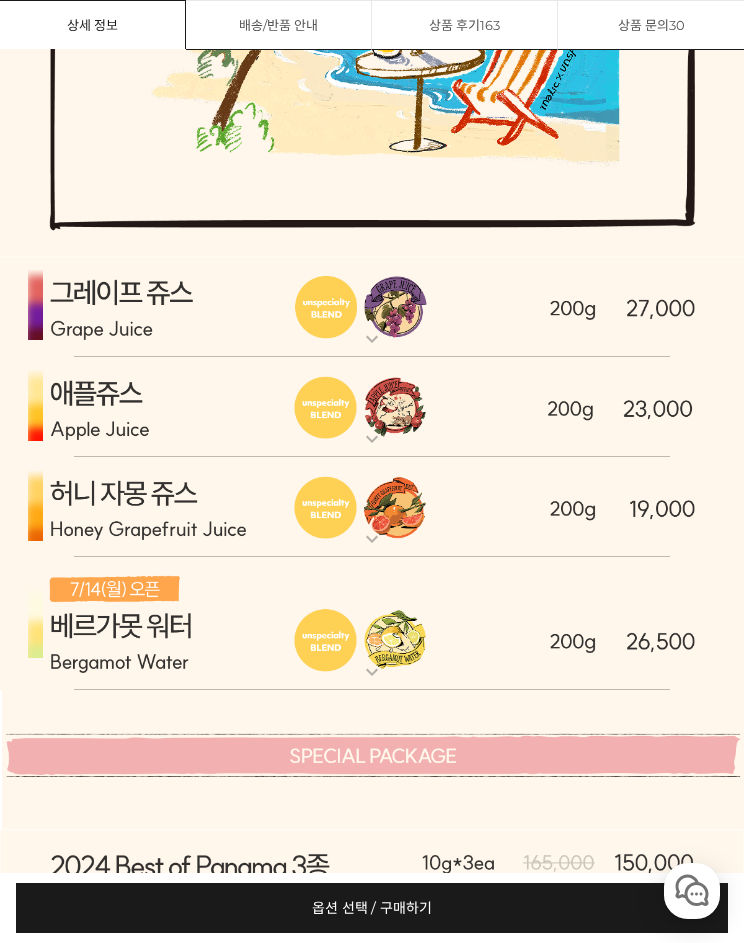 scroll, scrollTop: 5729, scrollLeft: 0, axis: vertical 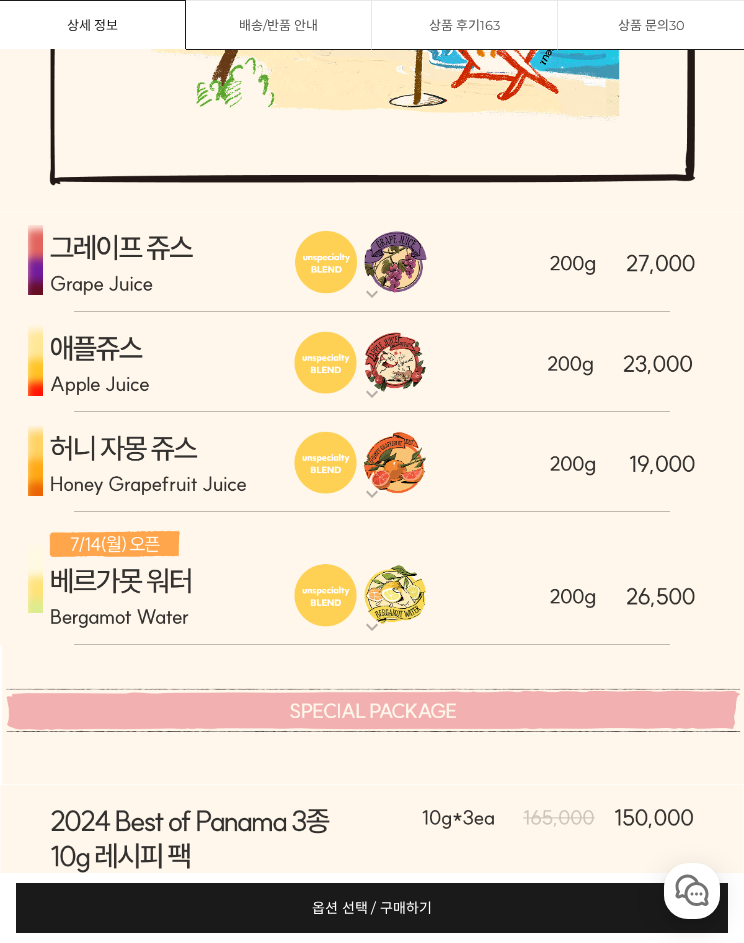 click at bounding box center [372, 462] 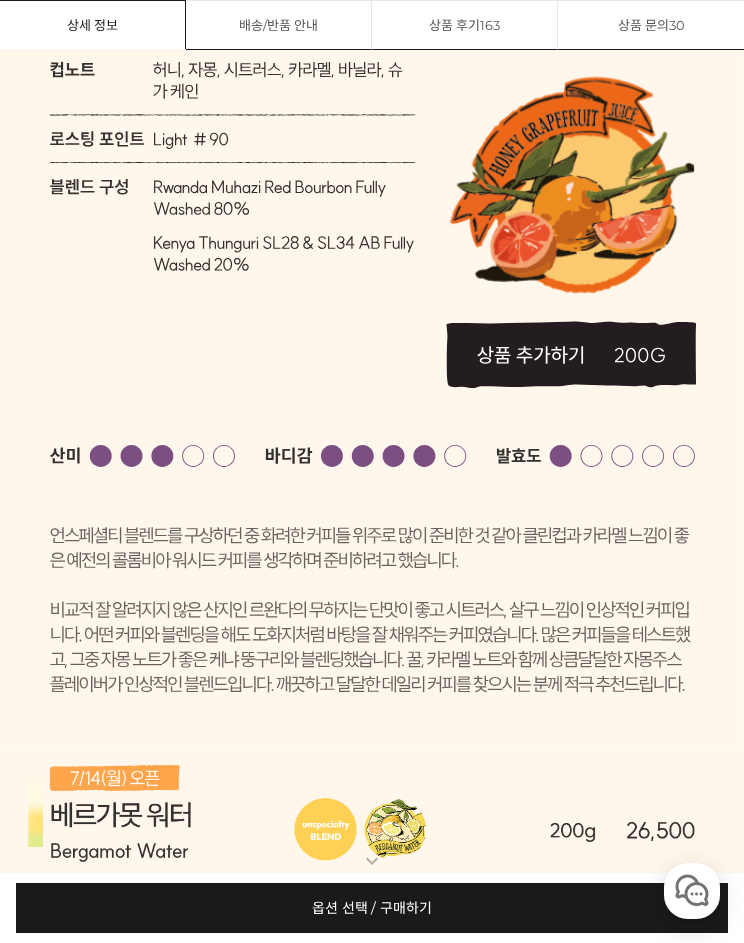 scroll, scrollTop: 6333, scrollLeft: 0, axis: vertical 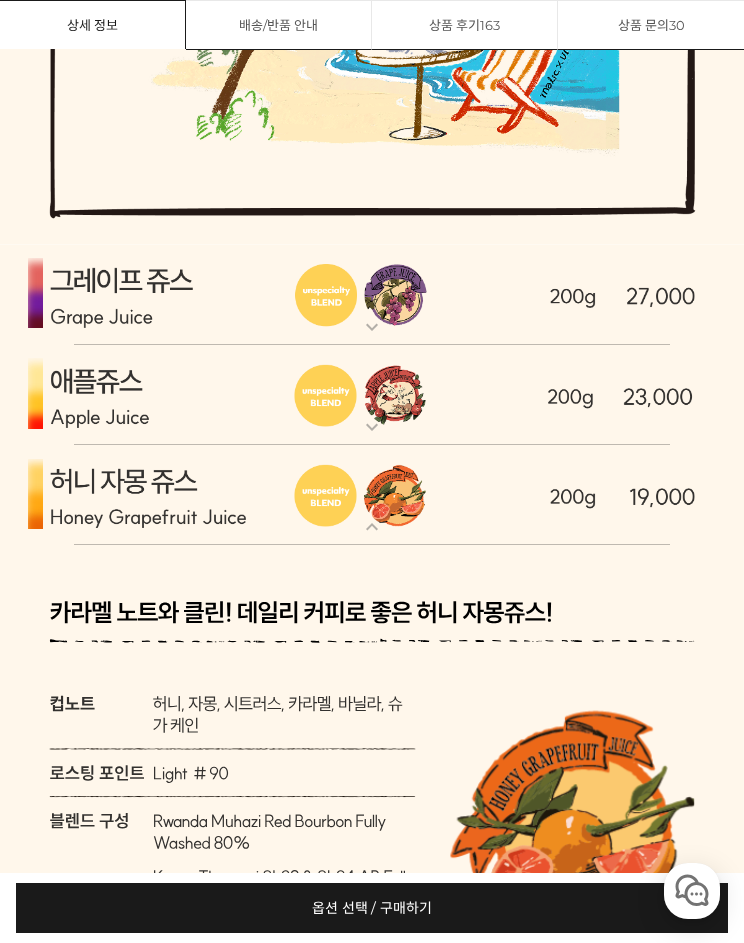 click at bounding box center (372, 395) 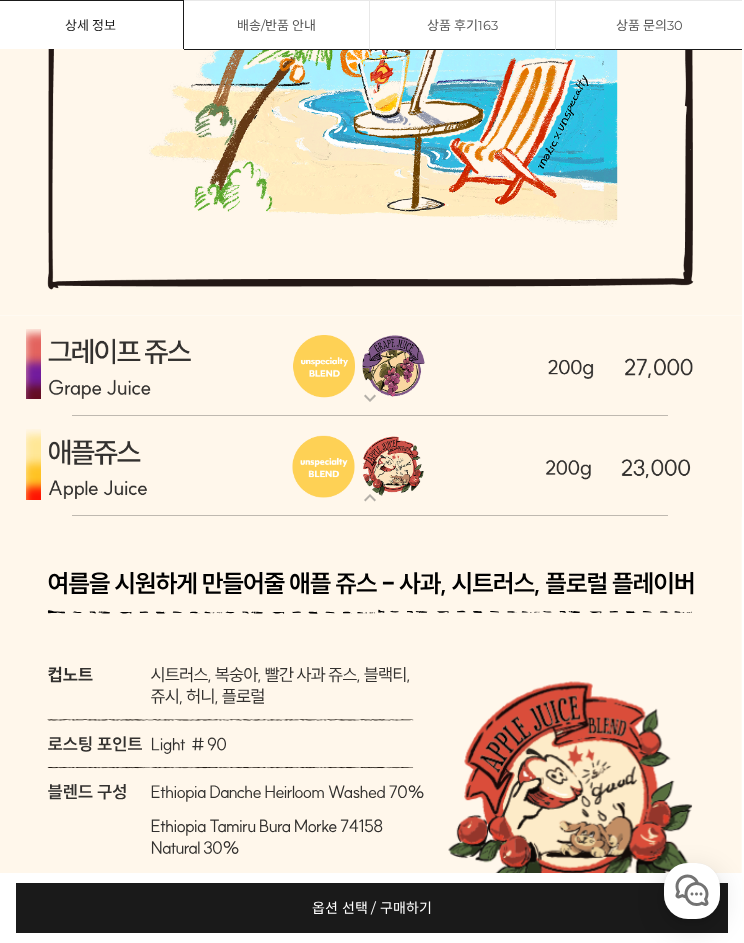 scroll, scrollTop: 5619, scrollLeft: 2, axis: both 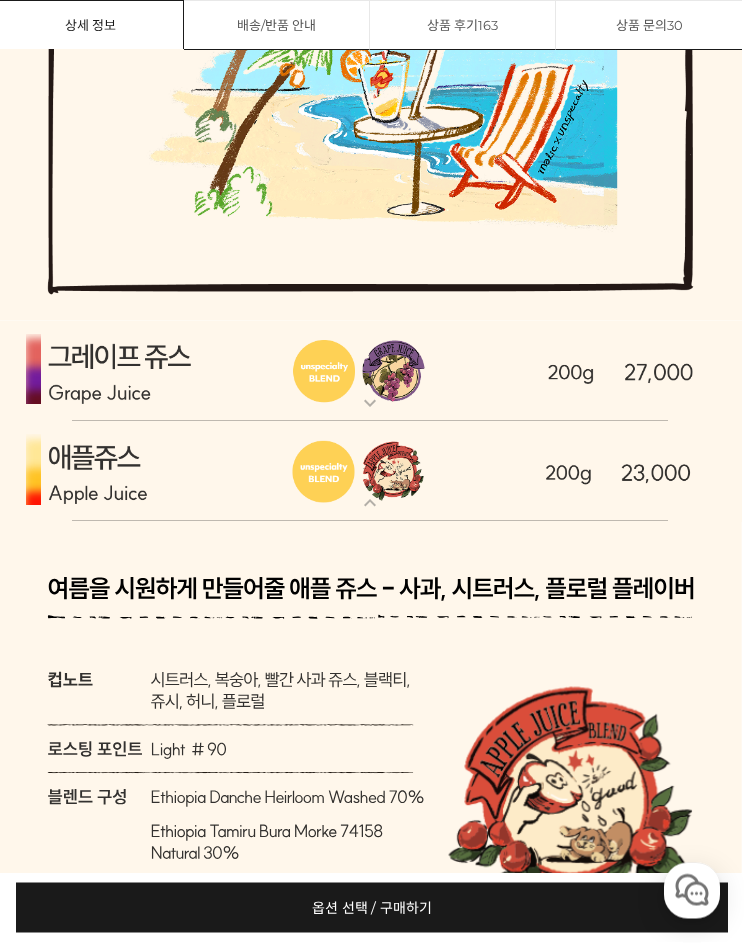 click on "[PERSON_NAME] (언스페셜티 블렌드)" at bounding box center (370, 329) 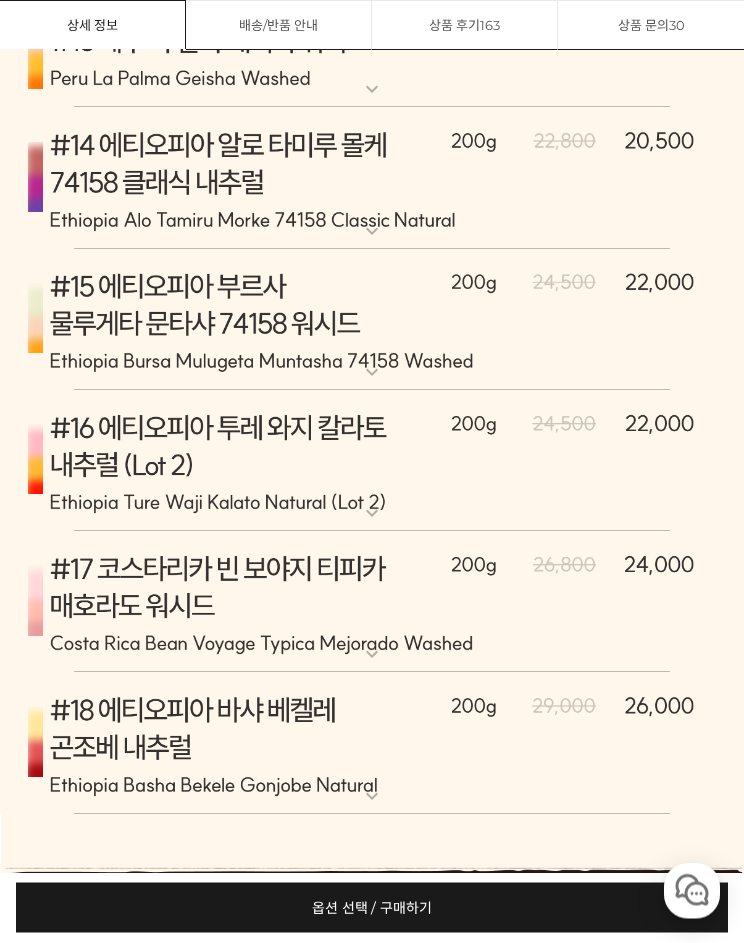 scroll, scrollTop: 11158, scrollLeft: 0, axis: vertical 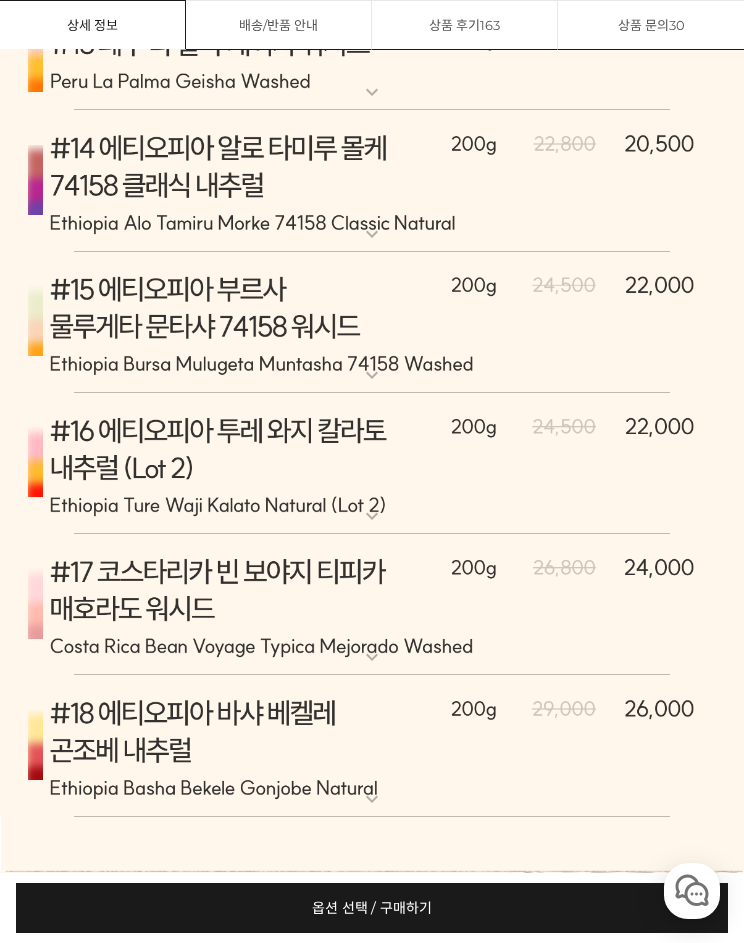 click at bounding box center [372, -255] 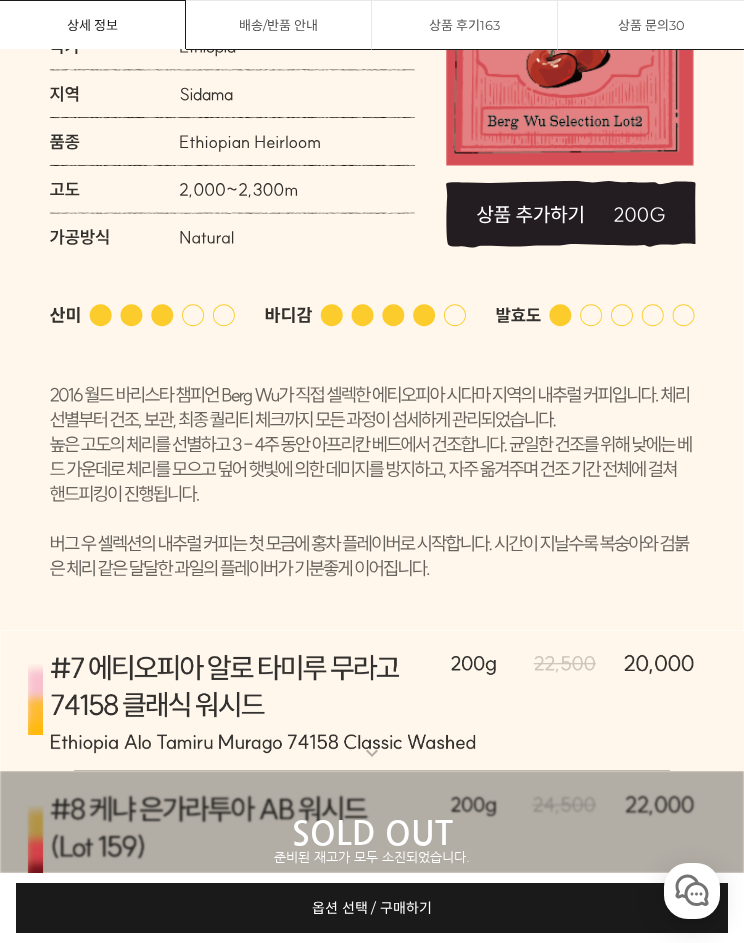 scroll, scrollTop: 11173, scrollLeft: 0, axis: vertical 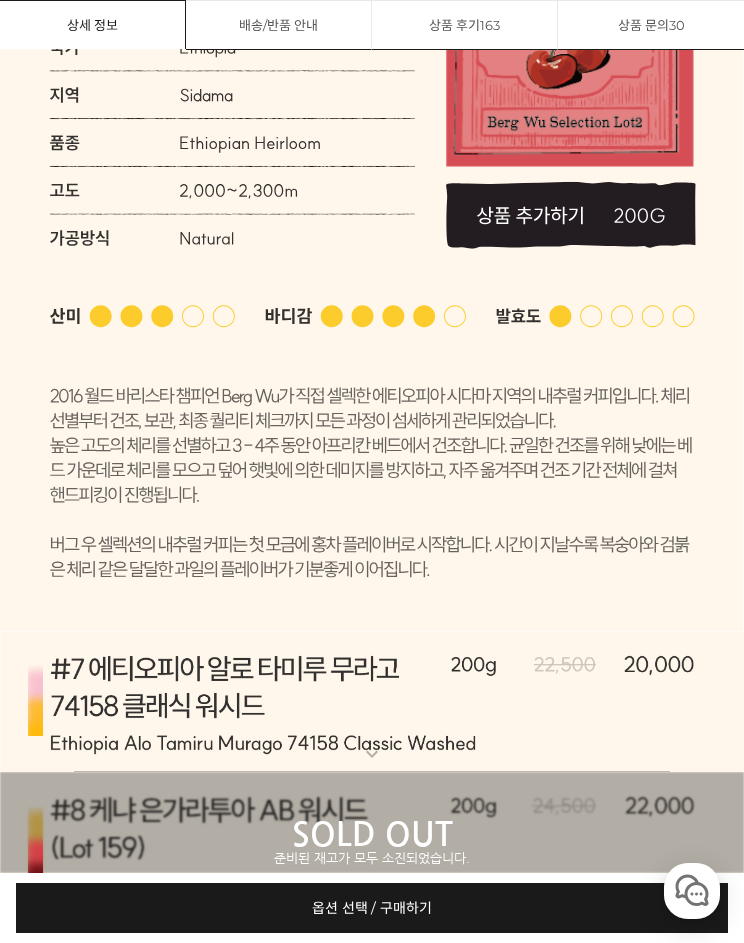 click at bounding box center [372, -270] 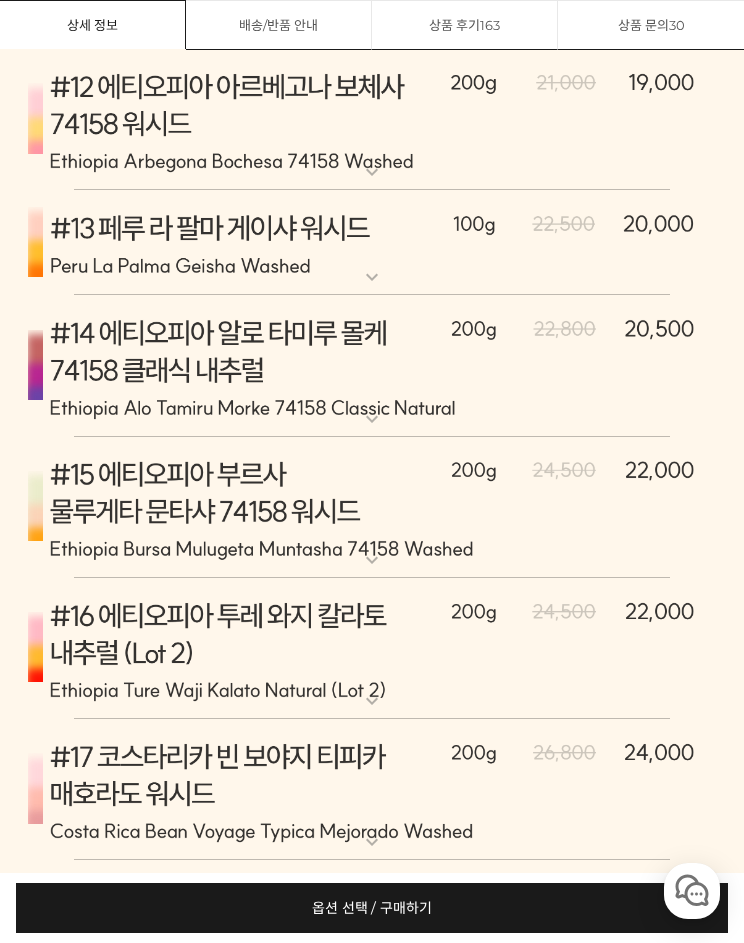 scroll, scrollTop: 11884, scrollLeft: 0, axis: vertical 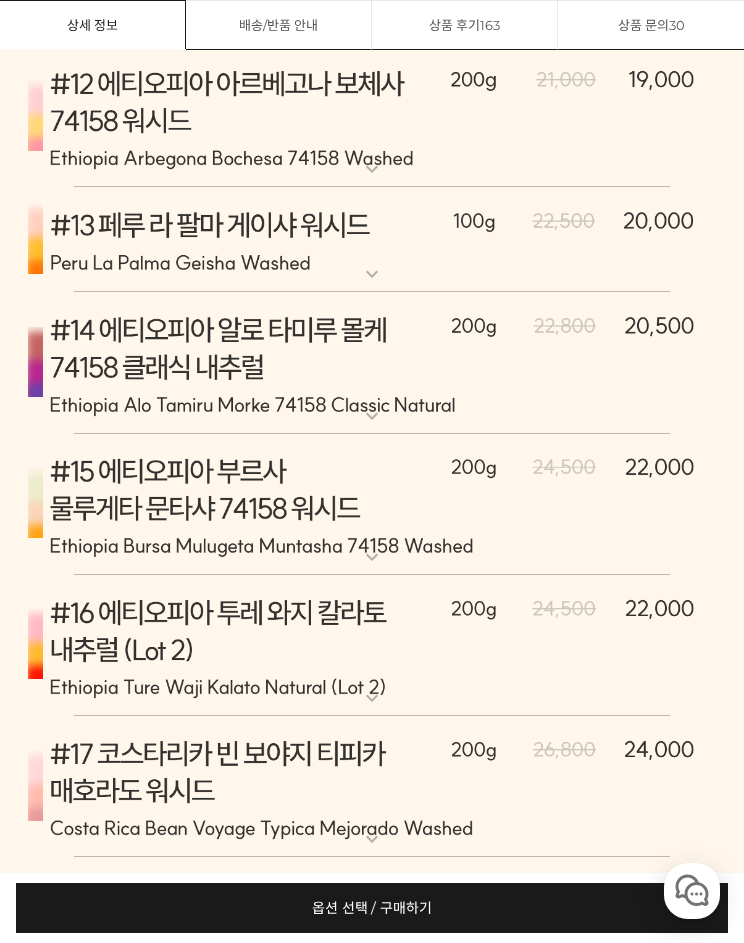 click at bounding box center [372, -369] 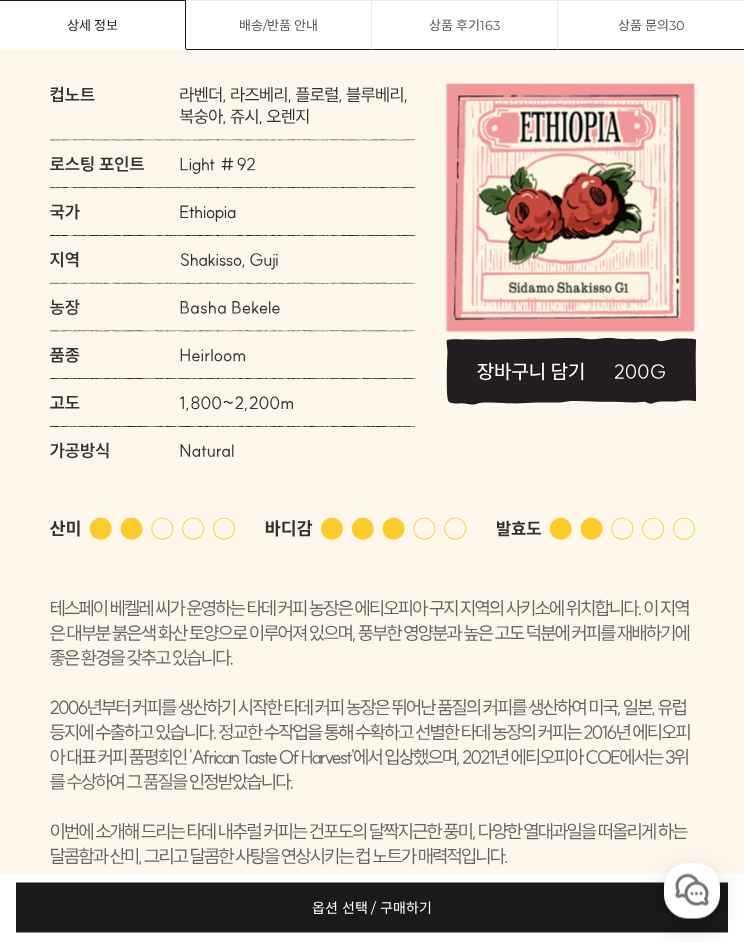 scroll, scrollTop: 11662, scrollLeft: 0, axis: vertical 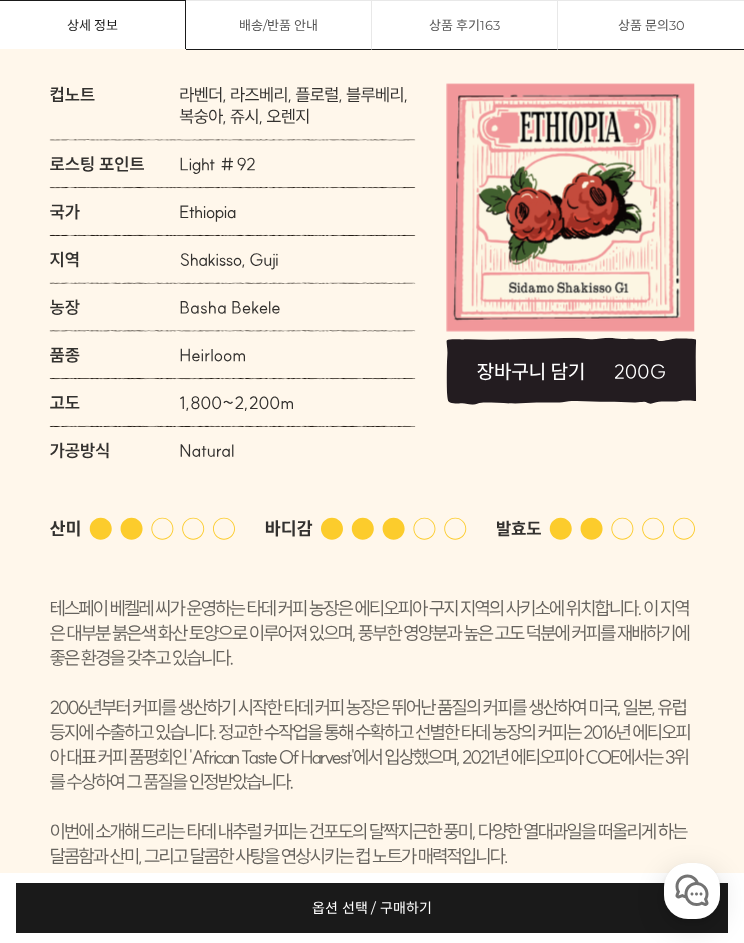 click at bounding box center (372, -147) 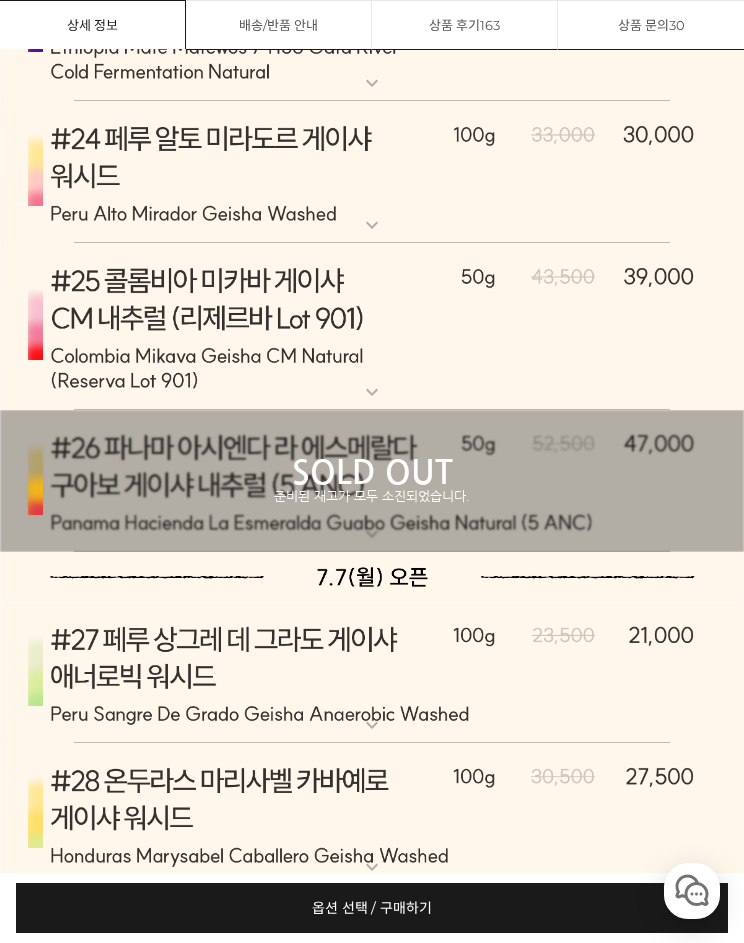 scroll, scrollTop: 13548, scrollLeft: 0, axis: vertical 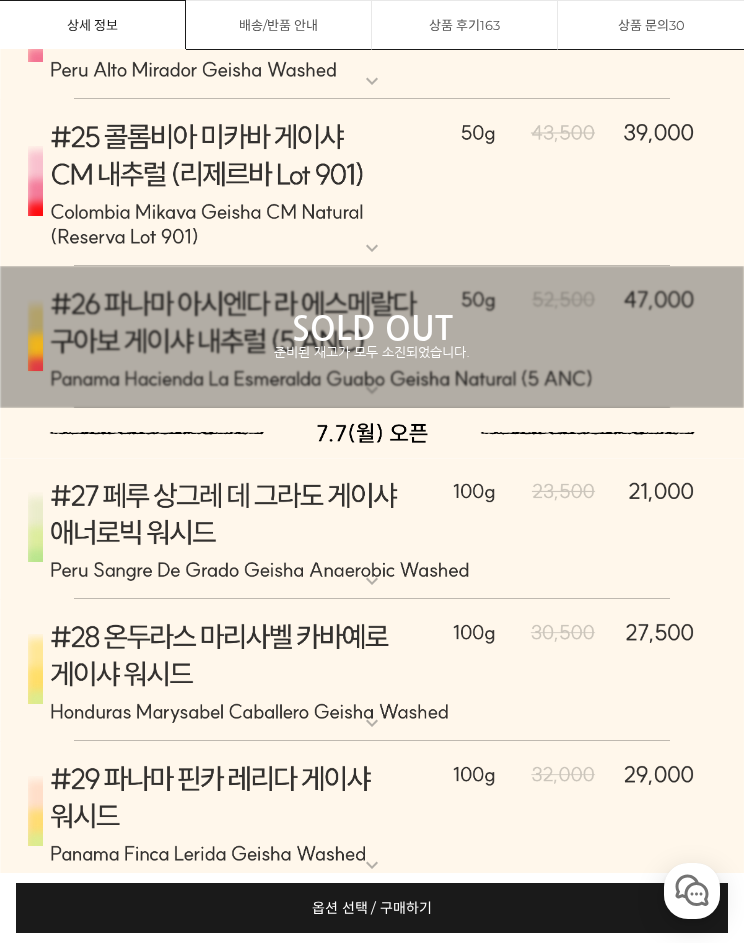 click at bounding box center (372, -434) 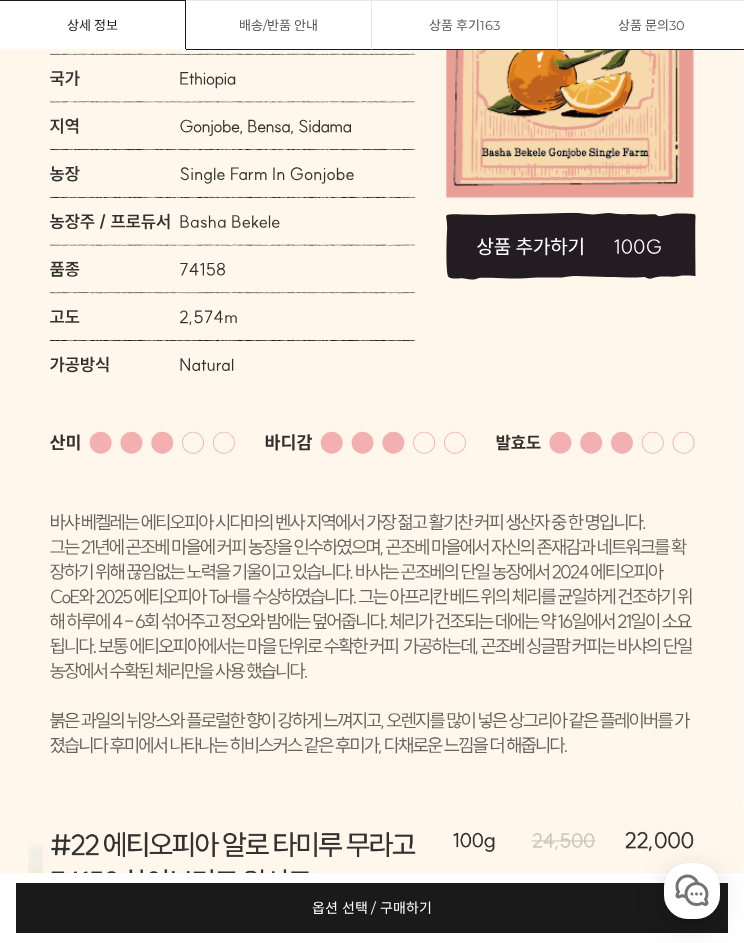 scroll, scrollTop: 13430, scrollLeft: 0, axis: vertical 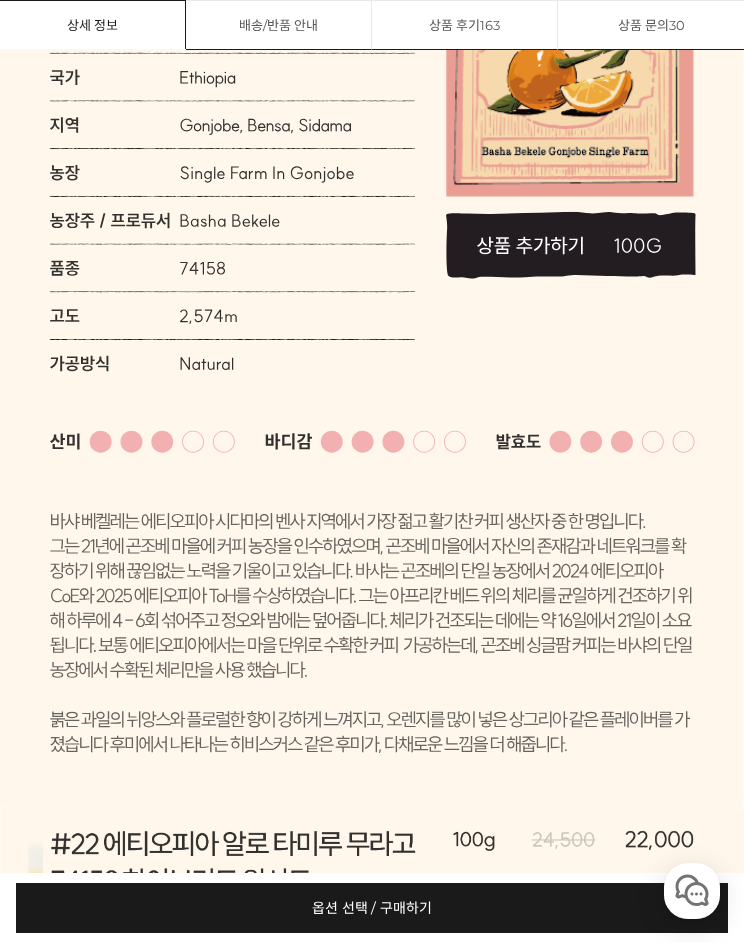 click at bounding box center (372, -316) 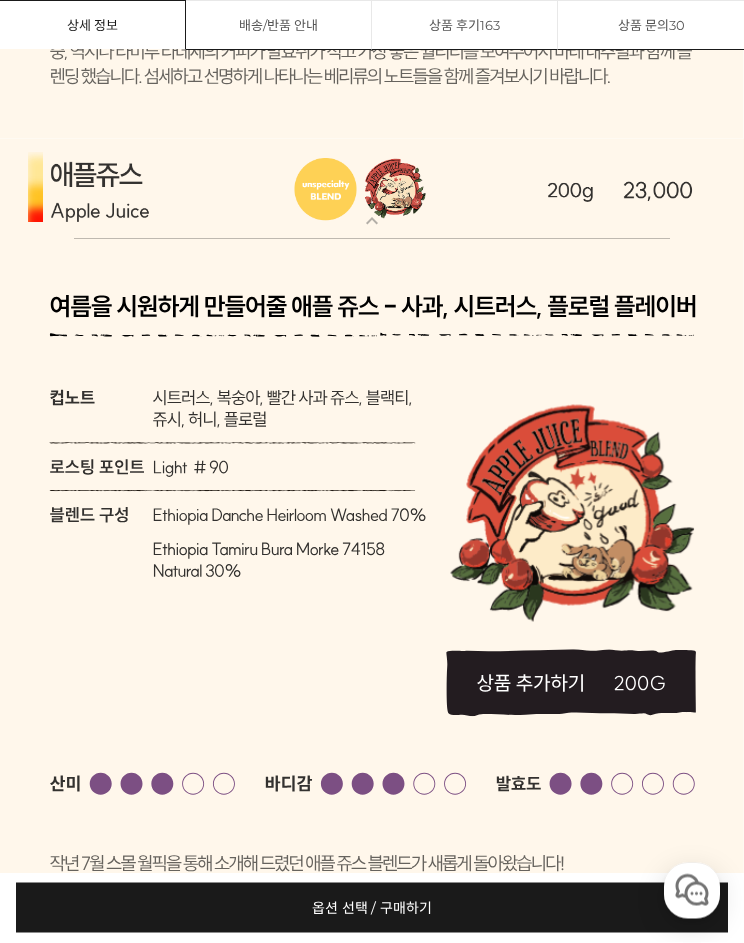scroll, scrollTop: 6714, scrollLeft: 0, axis: vertical 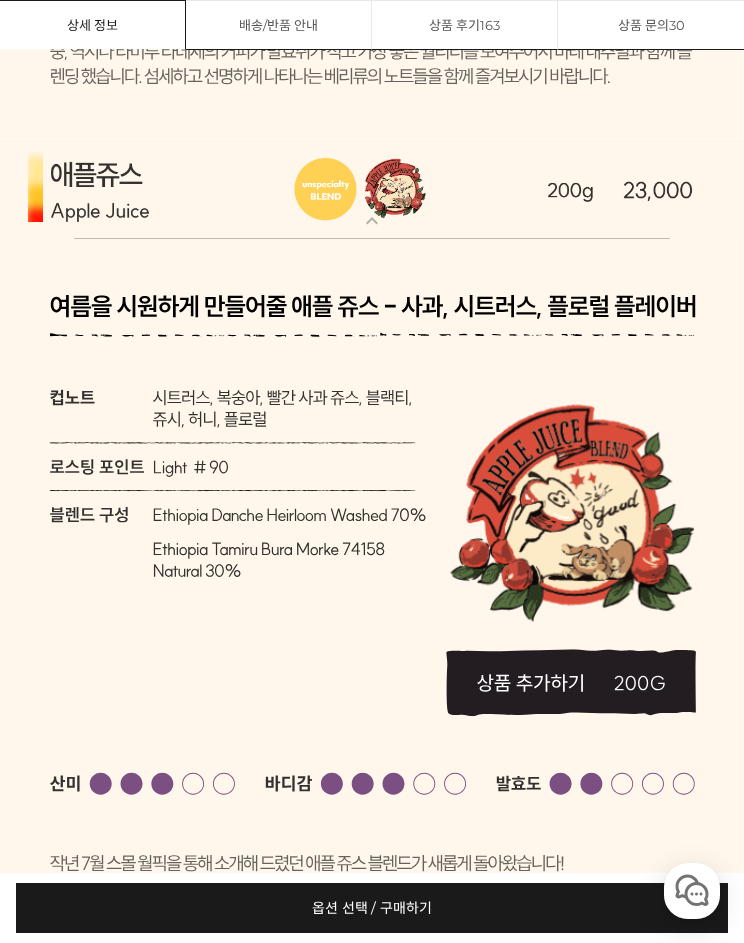 click on "옵션 선택 / 구매하기" at bounding box center [372, 908] 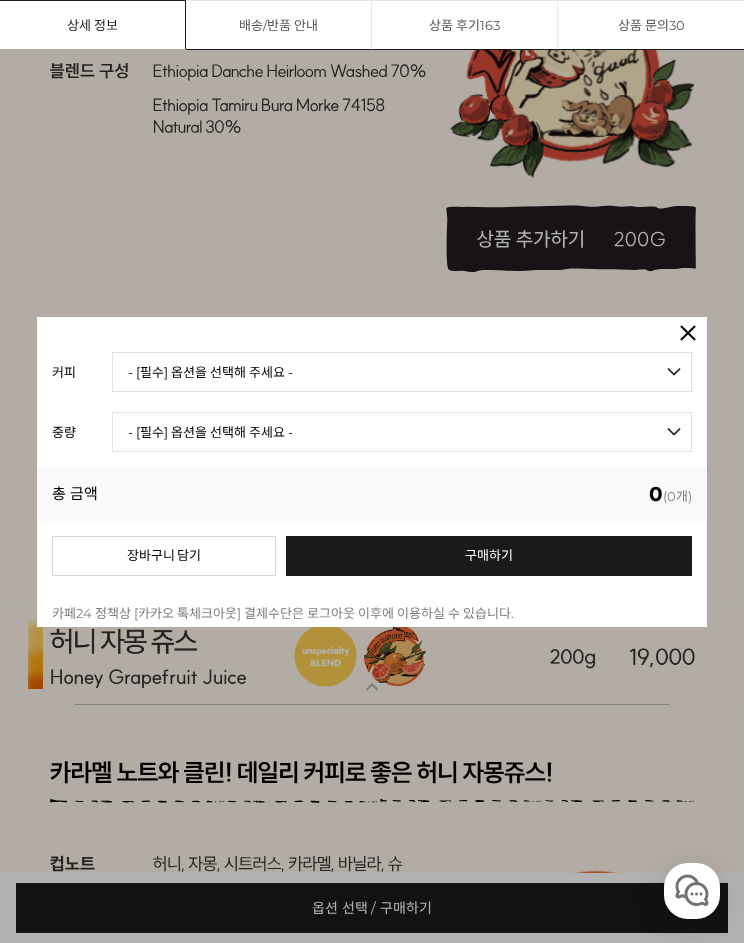 click on "- [필수] 옵션을 선택해 주세요 - ------------------- 언스페셜티 분쇄도 가이드 종이(주문 1개당 최대 1개 제공) 그레이프 쥬스 (언스페셜티 블렌드) 애플 쥬스 (언스페셜티 블렌드) 허니 자몽 쥬스 (언스페셜티 블렌드) [기획상품] 2024 Best of Panama 3종 10g 레시피팩 프루티 블렌드 마일드 블렌드 모닝 블렌드 #1 탄자니아 아카시아 힐스 게이샤 AA 풀리 워시드 [품절] #2 콜롬비아 포파얀 슈가케인 디카페인 #3 에티오피아 알로 타미루 미리가 74158 워시드 #4 에티오피아 첼베사 워시드 디카페인 #5 케냐 뚱구리 AB 풀리 워시드 [품절] #6 에티오피아 버그 우 셀렉션 에얼룸 내추럴 (Lot2) #7 에티오피아 알로 타미루 무라고 74158 클래식 워시드 #8 케냐 은가라투아 AB 워시드 (Lot 159) [품절] [7.4 오픈] #9 온두라스 마리사벨 카바예로 파카마라 워시드 #24 페루 알토 미라도르 게이샤 워시드" at bounding box center (402, 372) 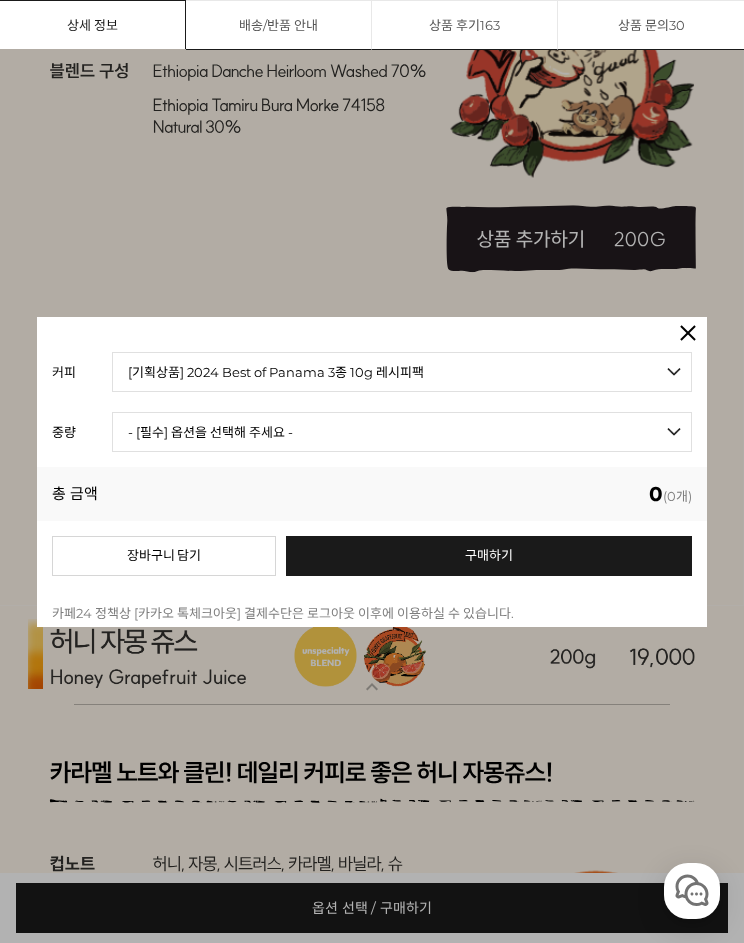 click on "- [필수] 옵션을 선택해 주세요 - ------------------- 언스페셜티 분쇄도 가이드 종이(주문 1개당 최대 1개 제공) [PERSON_NAME] (언스페셜티 블렌드) 애플 쥬스 (언스페셜티 블렌드) 허니 자몽 쥬스 (언스페셜티 블렌드) [기획상품] 2024 Best of Panama 3종 10g 레시피팩 프루티 블렌드 마일드 블렌드 모닝 블렌드 #1 탄자니아 아카시아 힐스 게이샤 AA 풀리 워시드 [품절] #2 콜롬비아 포파얀 슈가케인 디카페인 #3 에티오피아 알로 타미루 미리가 74158 워시드 #4 에티오피아 첼베사 워시드 디카페인 #5 케냐 뚱구리 AB 풀리 워시드 [품절] #6 에티오피아 버그 우 셀렉션 에얼룸 내추럴 (Lot2) #7 에티오피아 알로 타미루 무라고 74158 클래식 워시드 #8 케냐 은가라투아 AB 워시드 (Lot 159) [품절] [7.4 오픈] #9 온두라스 마리사벨 카바예로 파카마라 워시드 #24 [PERSON_NAME]" at bounding box center [402, 372] 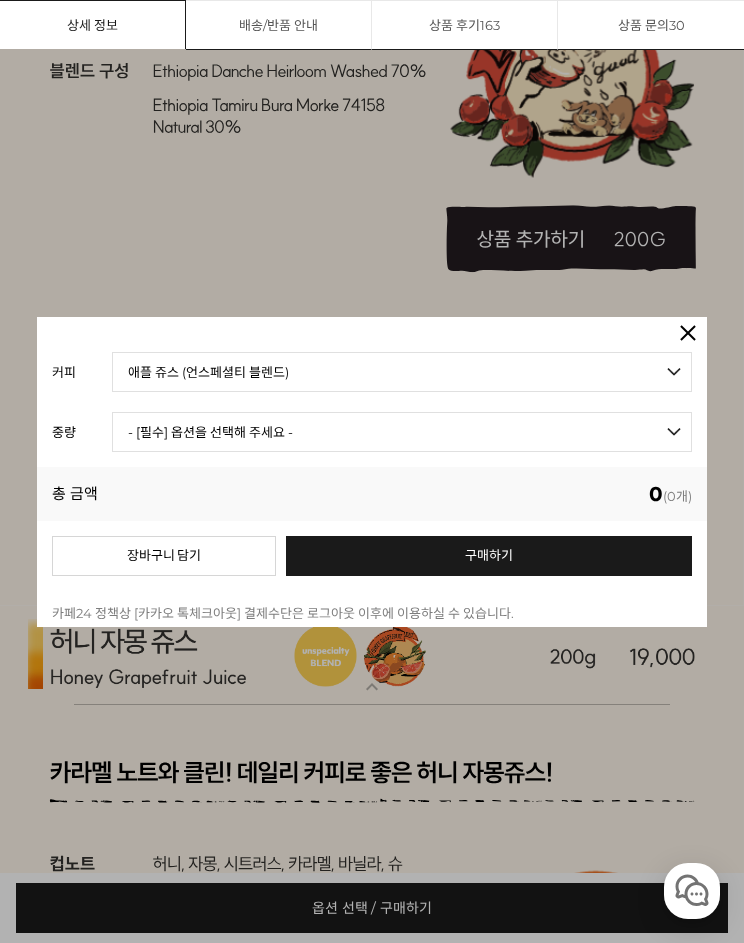 click on "- [필수] 옵션을 선택해 주세요 - ------------------- 200g" at bounding box center [402, 432] 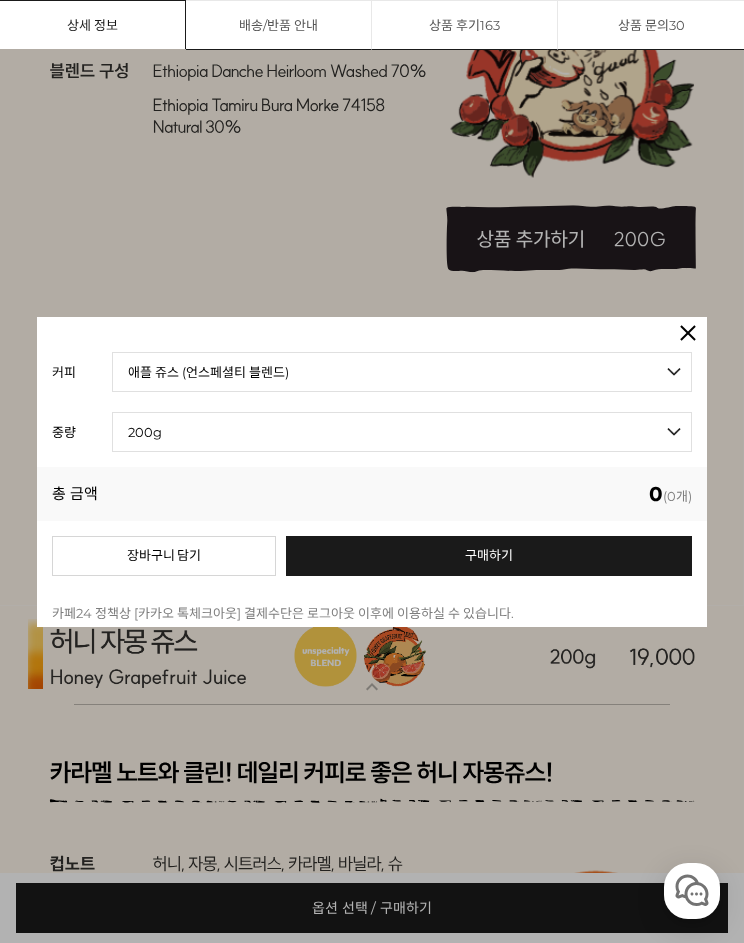 select on "*" 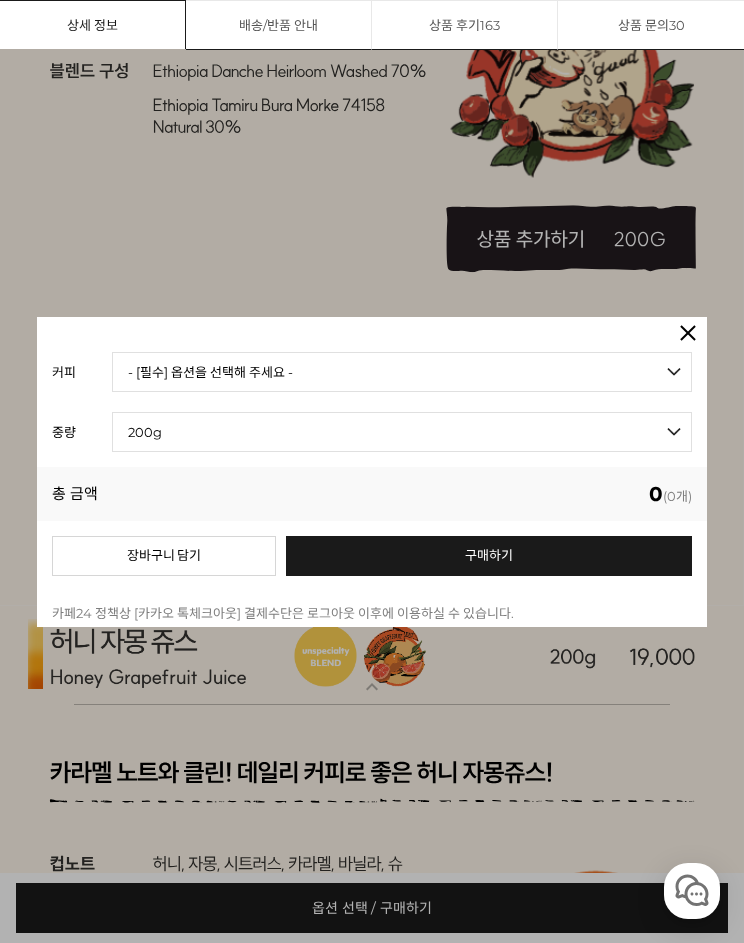 select on "*" 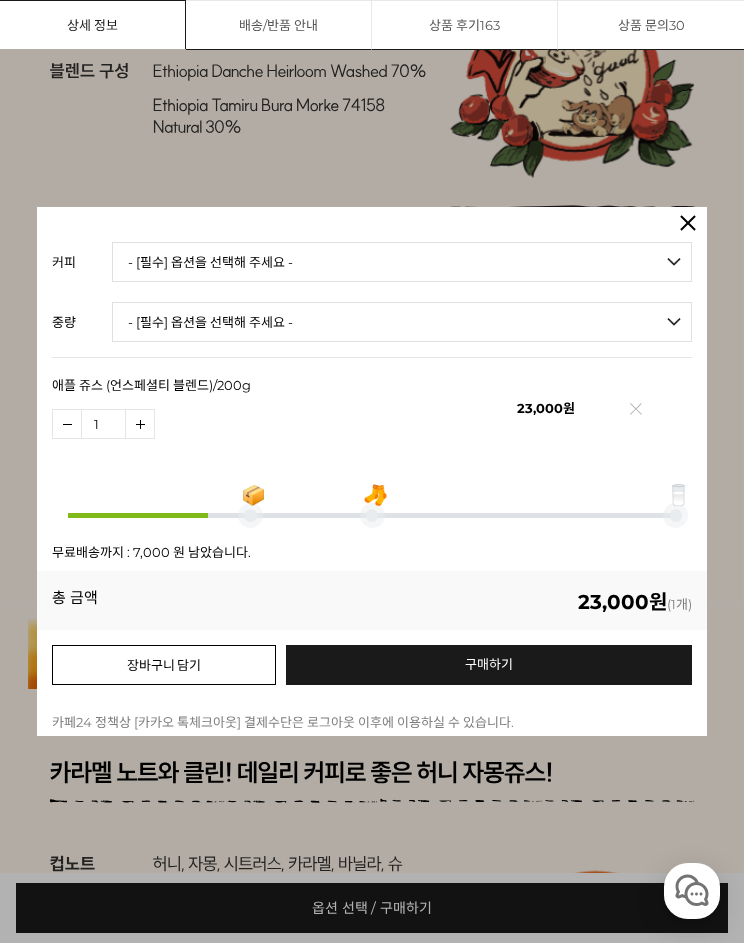 click on "장바구니 담기" at bounding box center (164, 665) 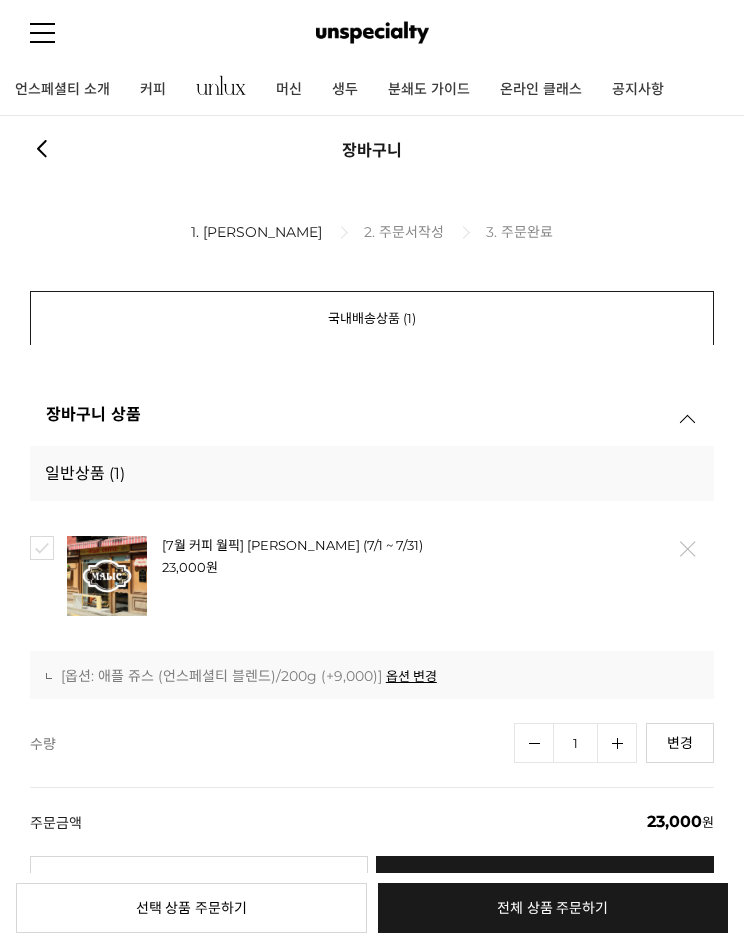 scroll, scrollTop: 0, scrollLeft: 0, axis: both 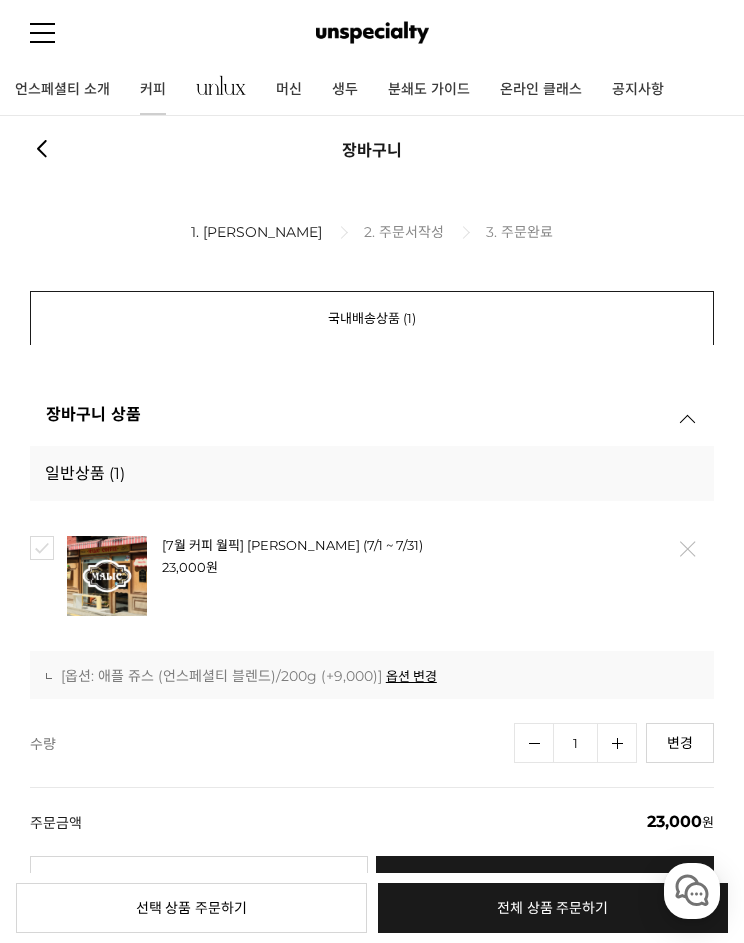 click on "커피" at bounding box center [153, 90] 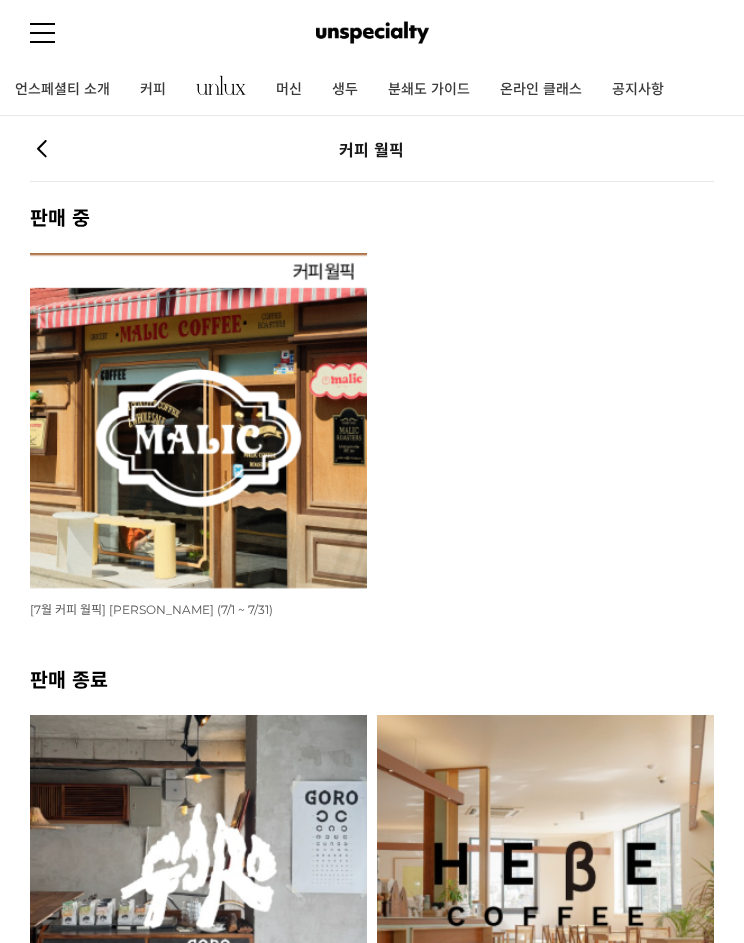 scroll, scrollTop: 0, scrollLeft: 0, axis: both 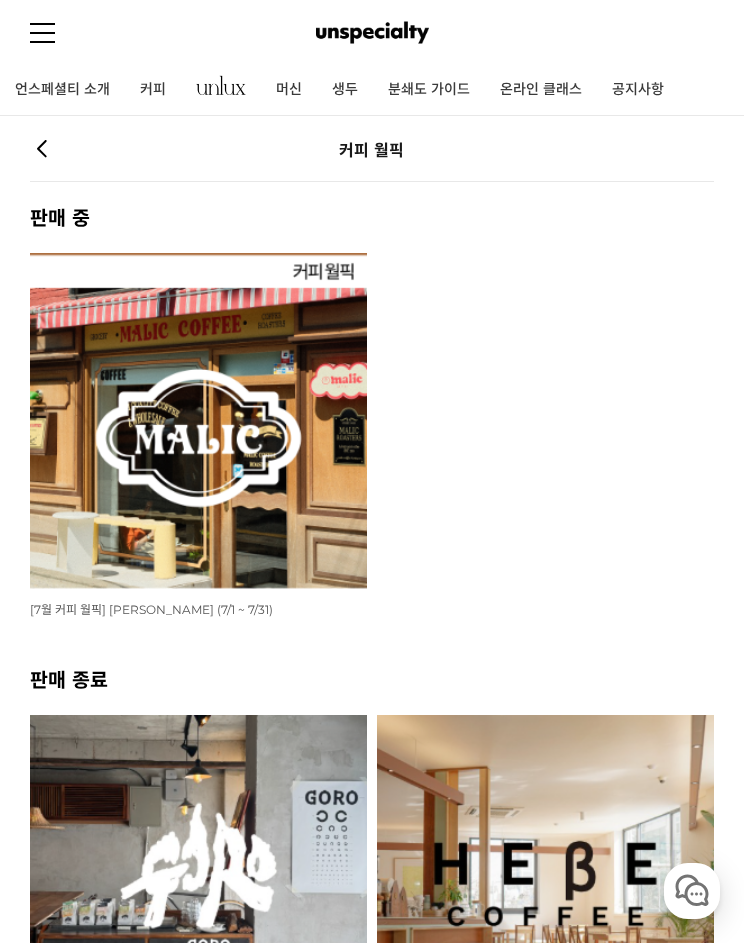 click at bounding box center (198, 421) 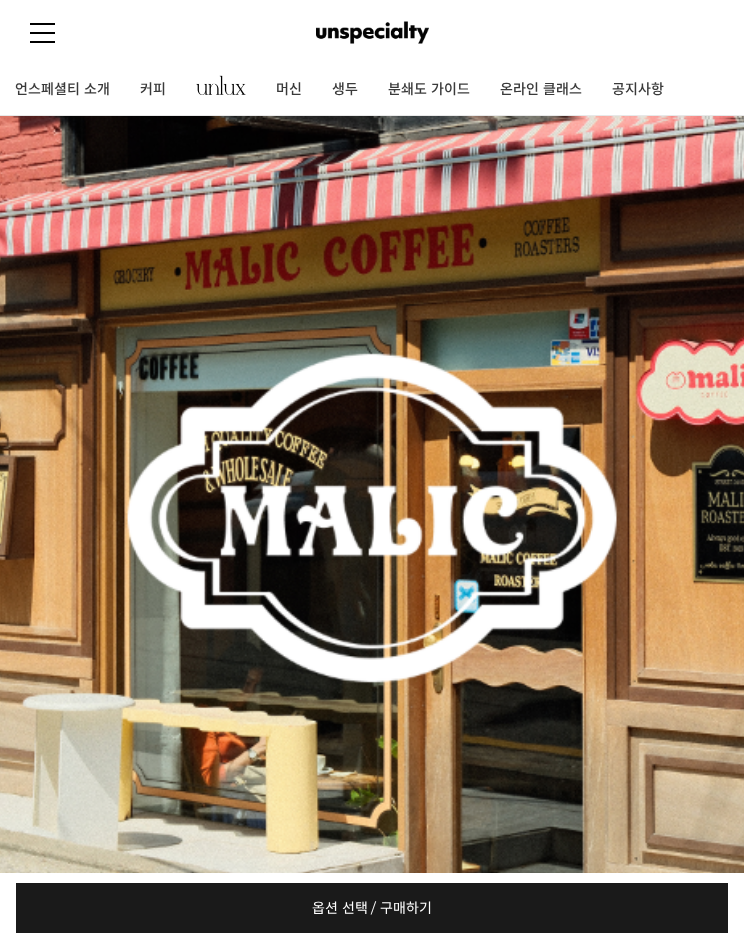 scroll, scrollTop: 0, scrollLeft: 0, axis: both 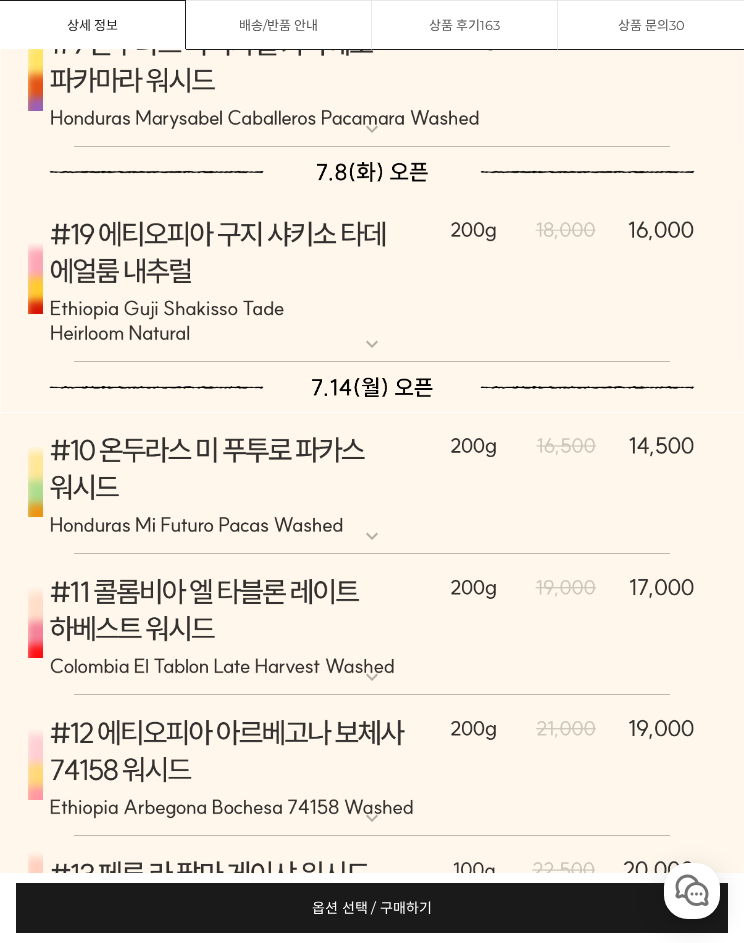 click at bounding box center [372, 280] 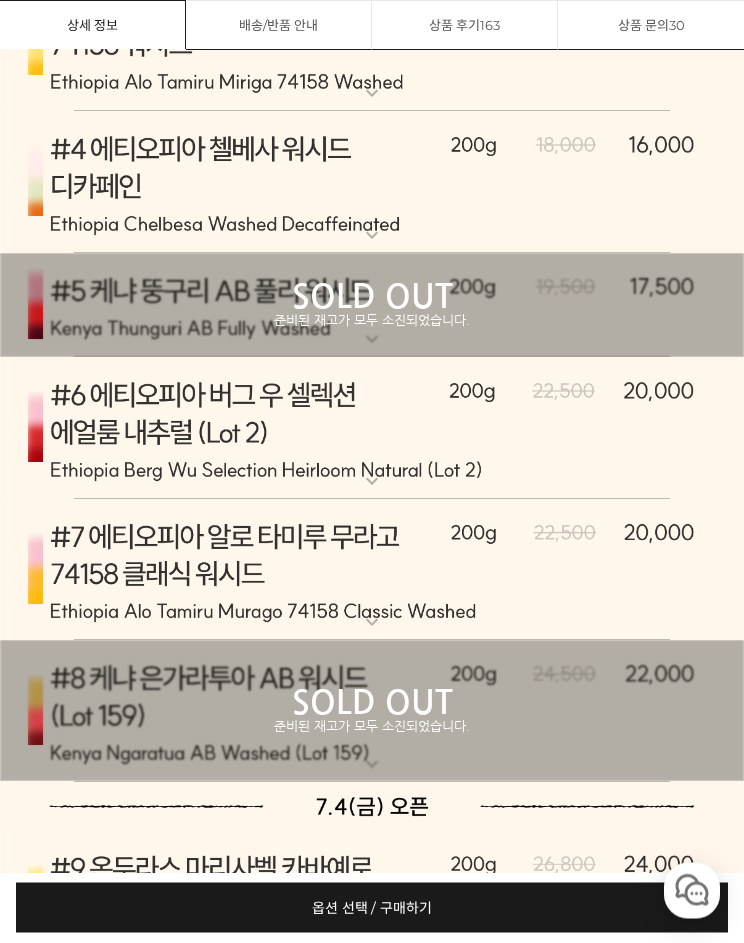 scroll, scrollTop: 8703, scrollLeft: 0, axis: vertical 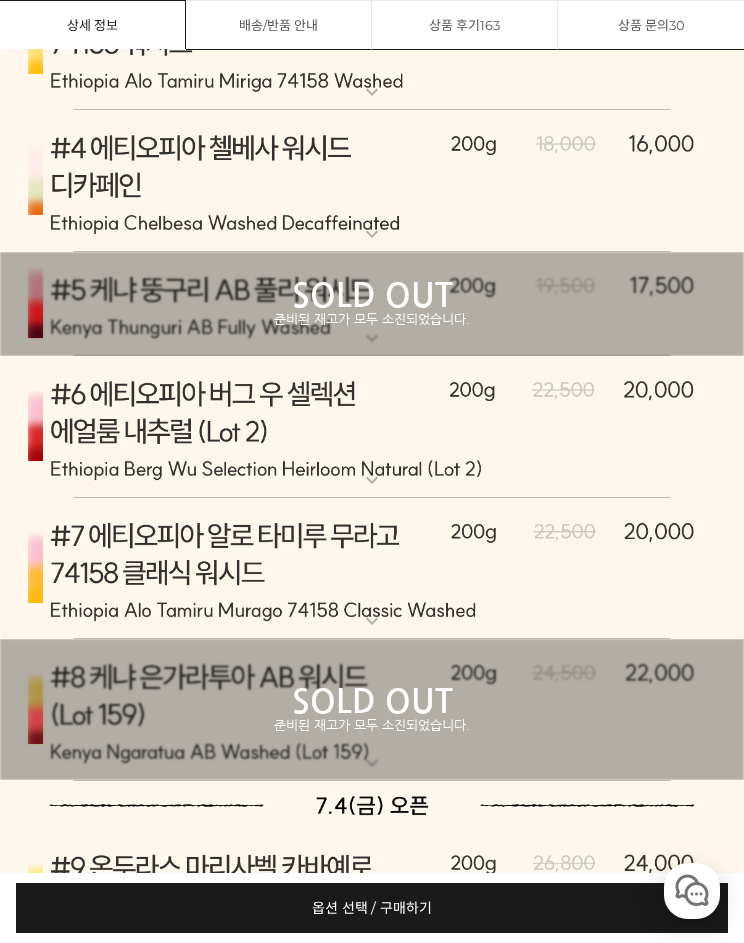 click at bounding box center [372, 427] 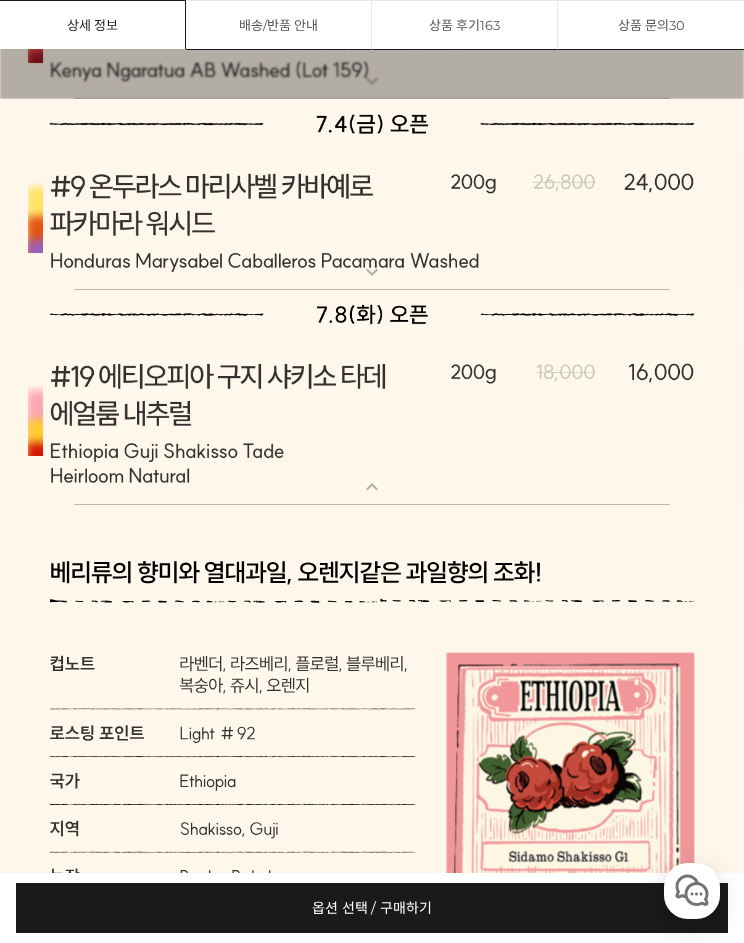 scroll, scrollTop: 10293, scrollLeft: 0, axis: vertical 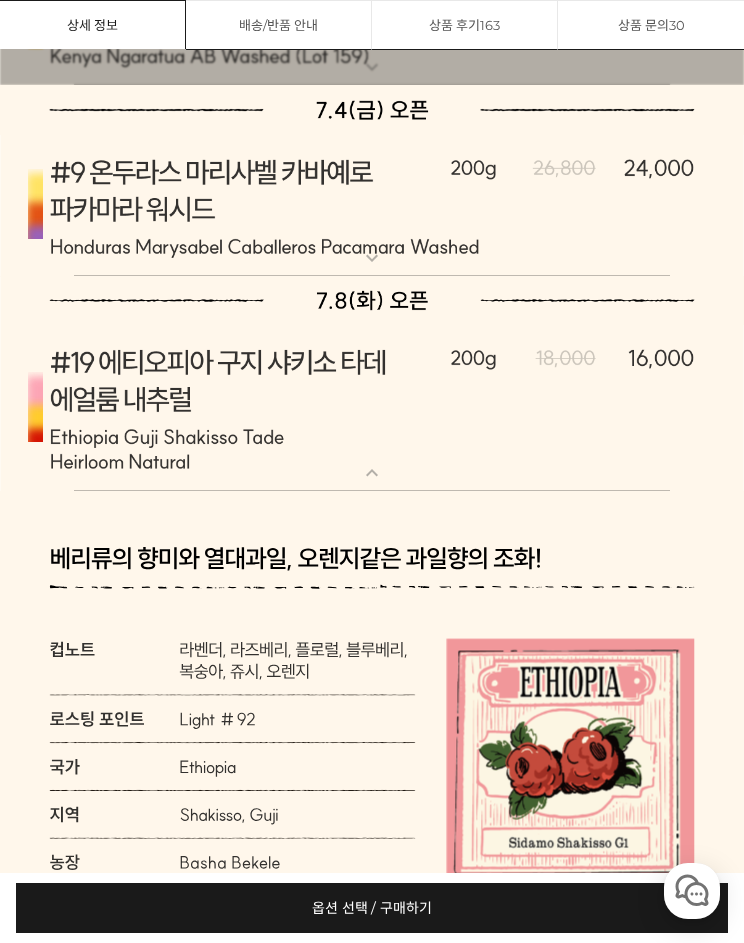 click at bounding box center [372, 408] 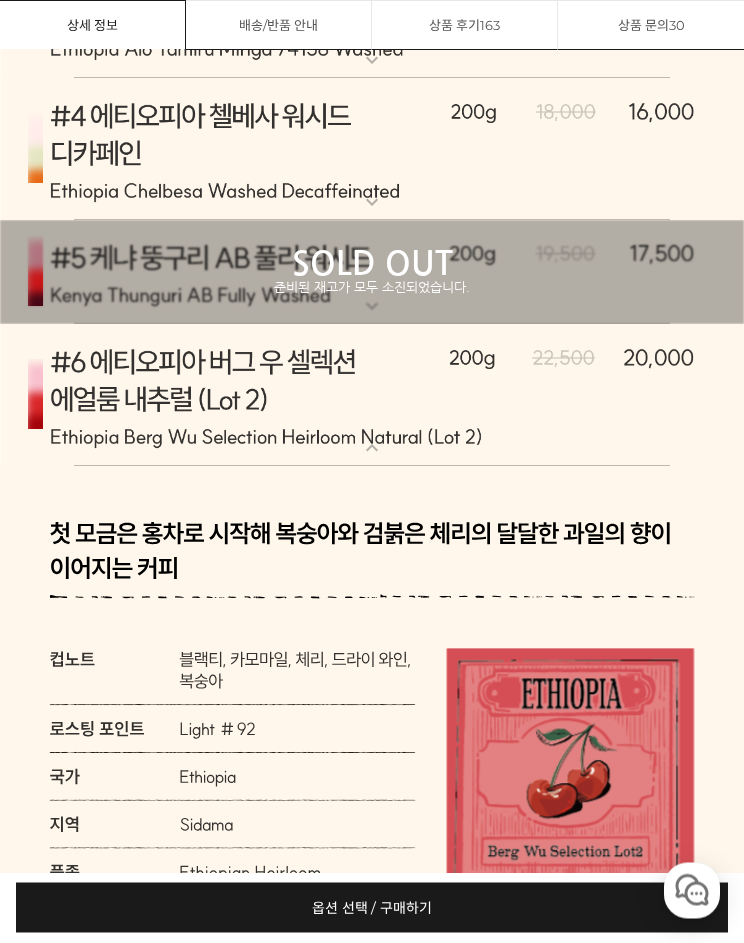 scroll, scrollTop: 8731, scrollLeft: 0, axis: vertical 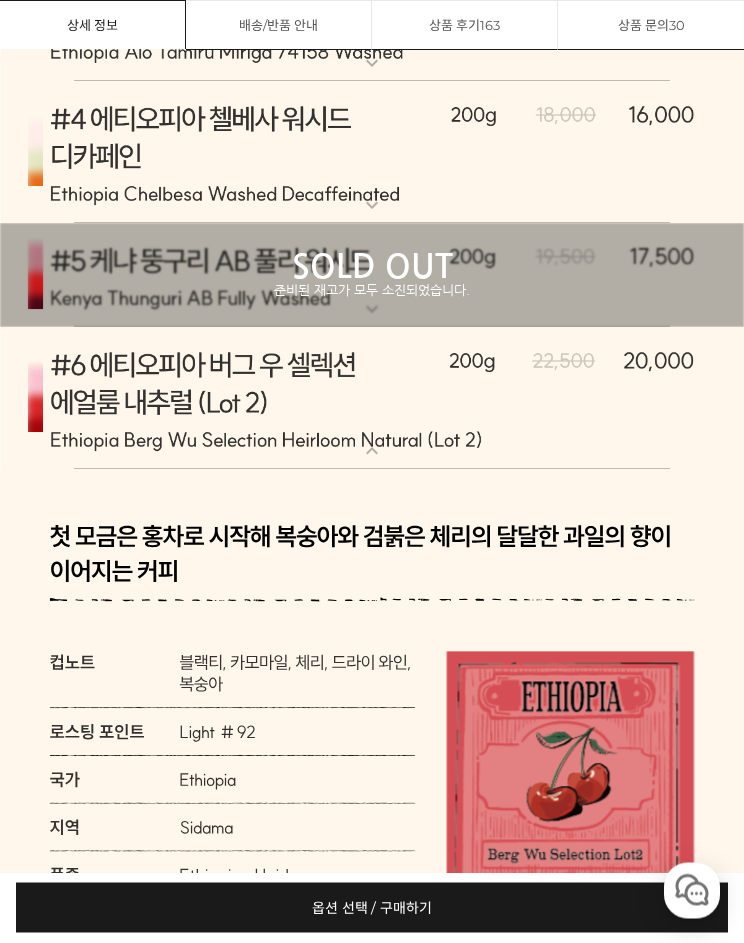 click at bounding box center [372, 399] 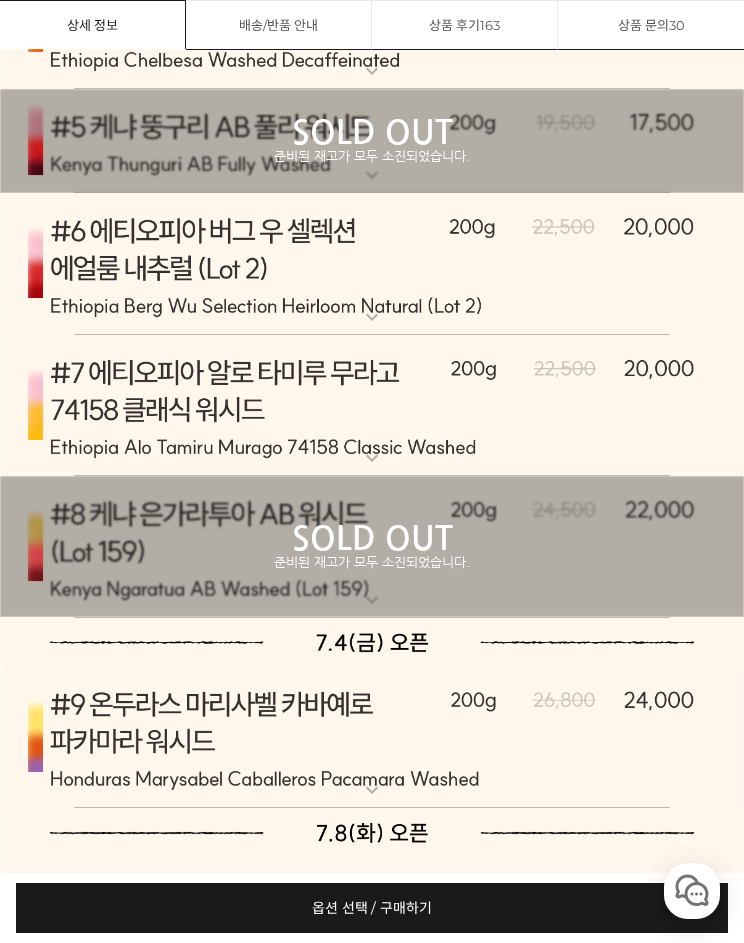 scroll, scrollTop: 8865, scrollLeft: 0, axis: vertical 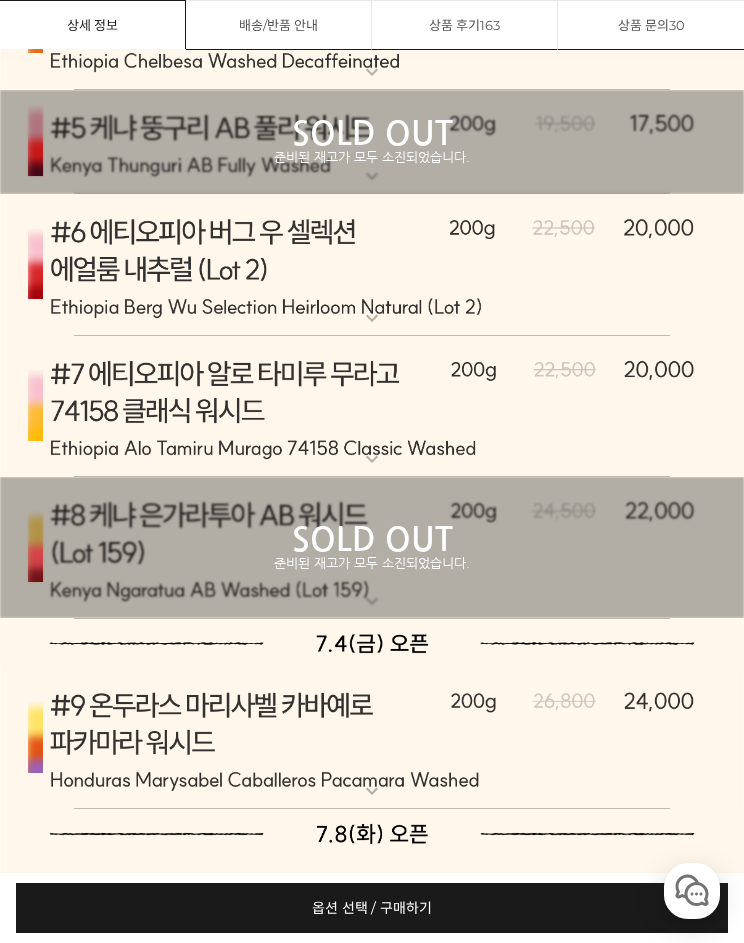 click at bounding box center (372, 407) 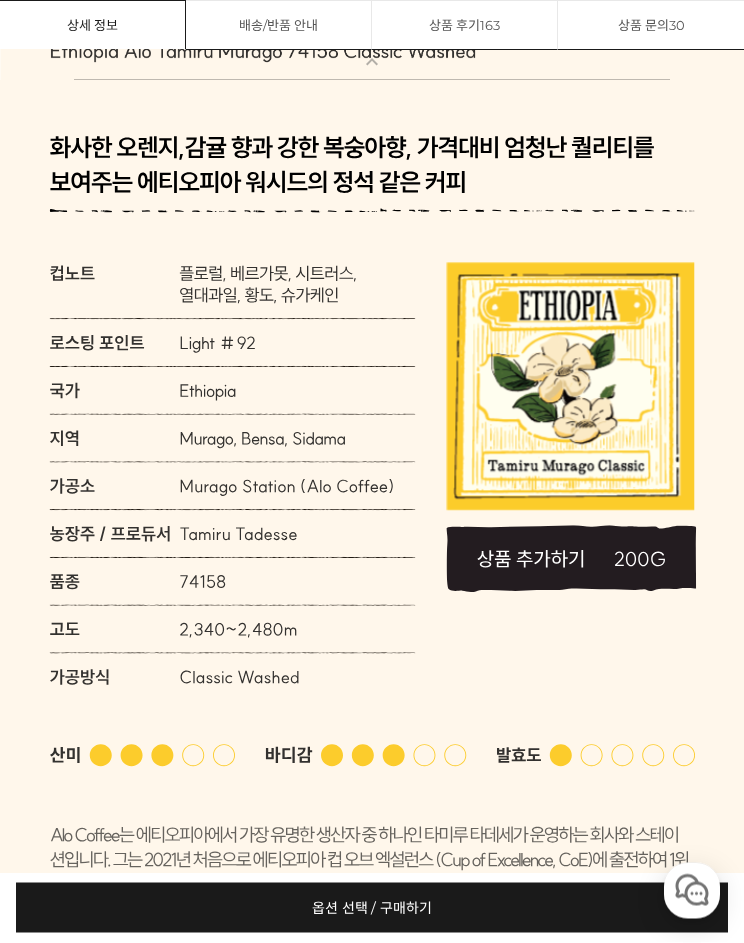 scroll, scrollTop: 9264, scrollLeft: 0, axis: vertical 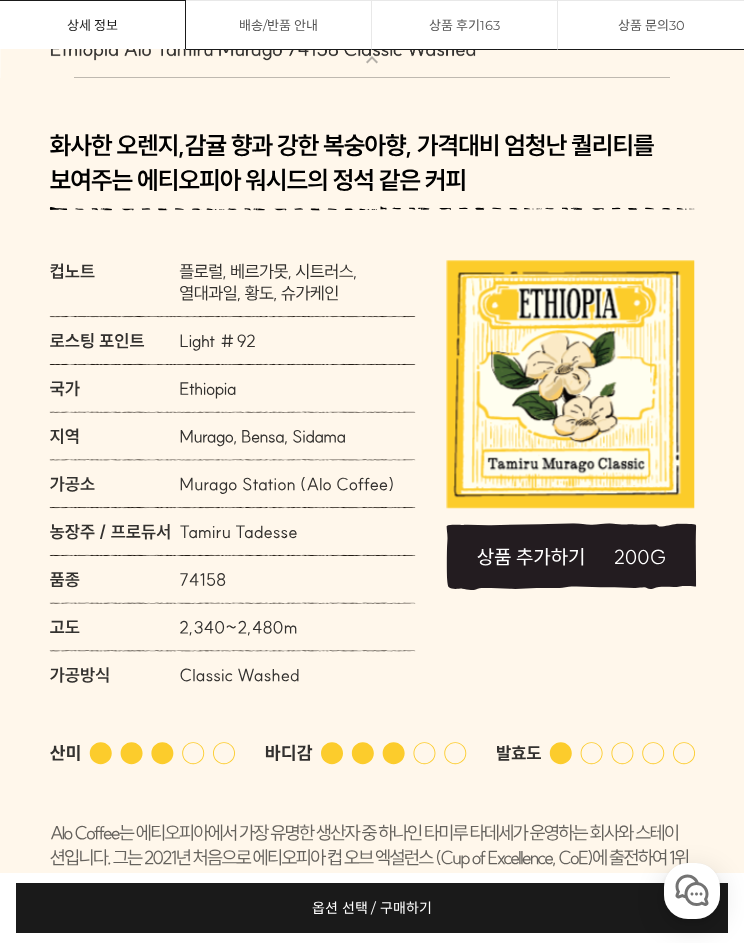 click 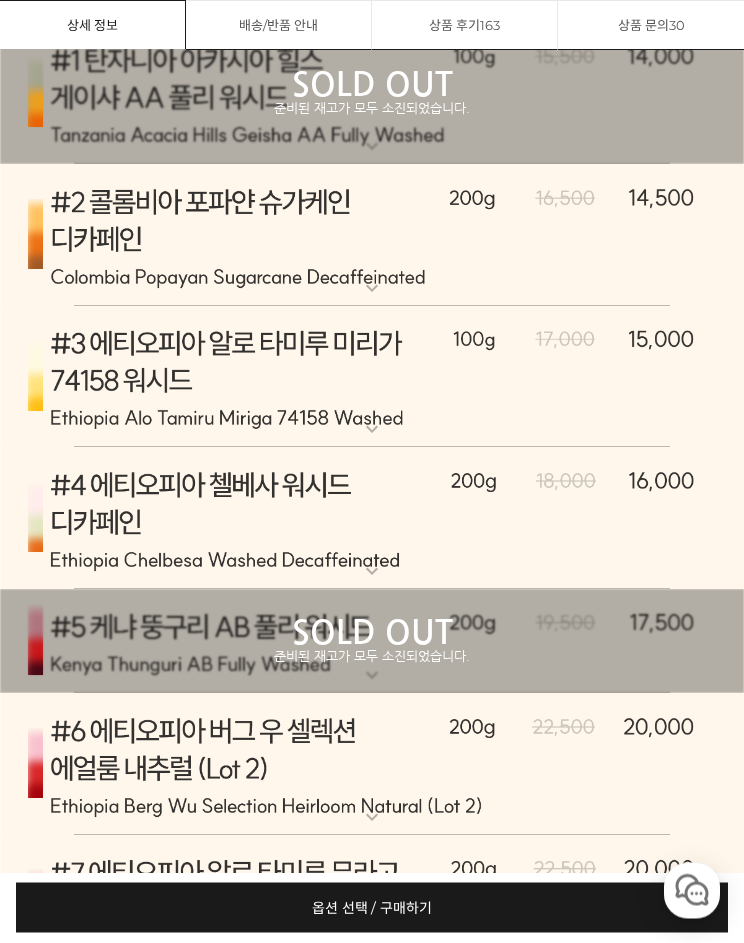 scroll, scrollTop: 8363, scrollLeft: 0, axis: vertical 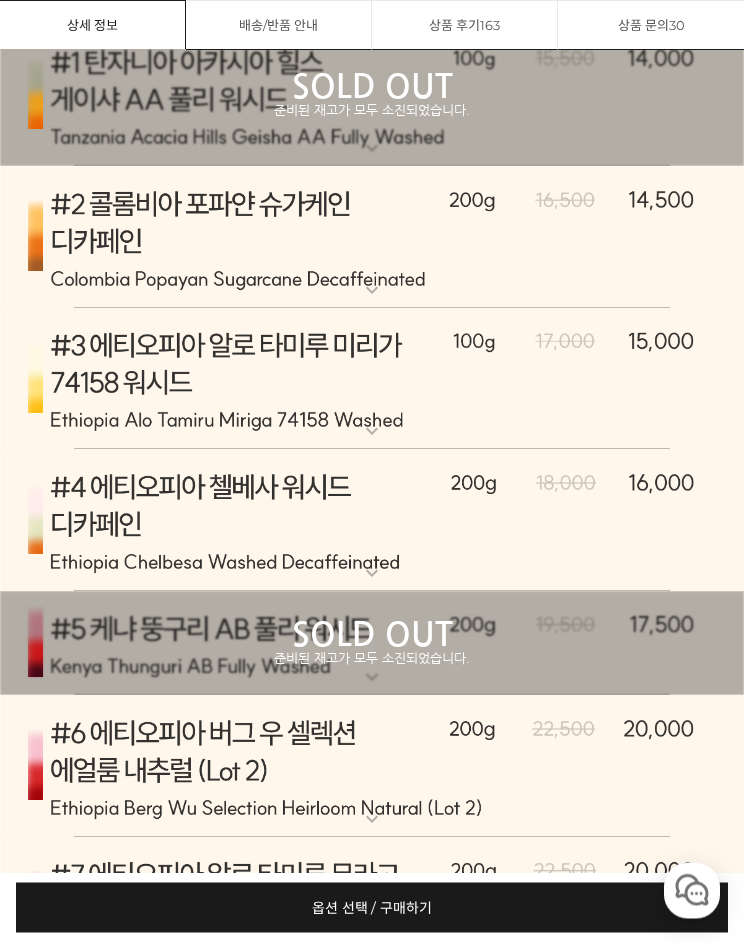 click at bounding box center (372, 380) 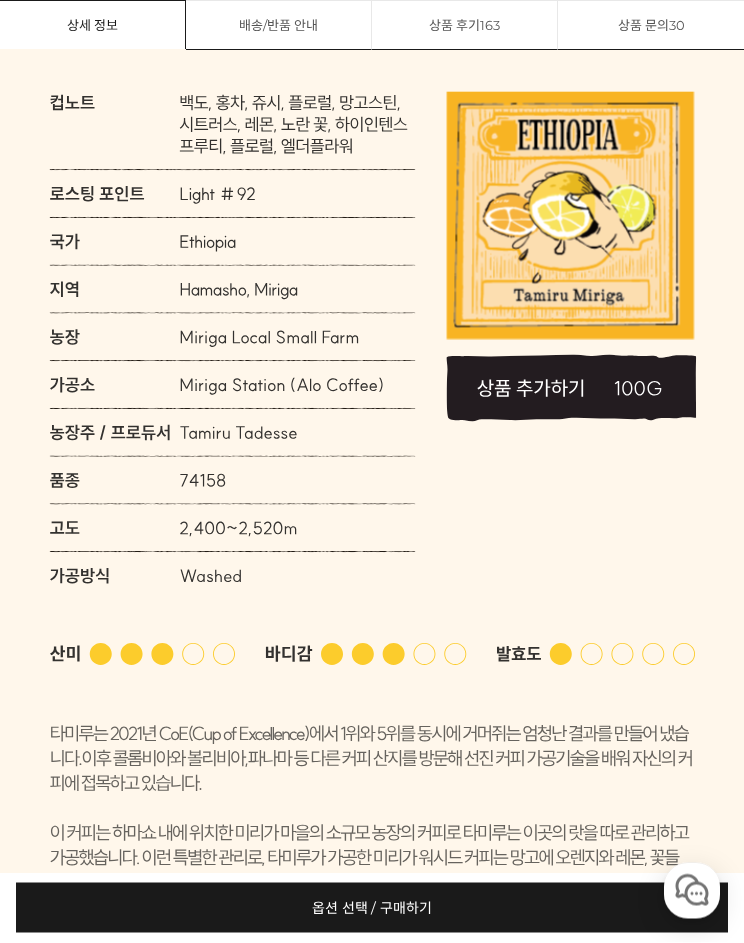 scroll, scrollTop: 8870, scrollLeft: 0, axis: vertical 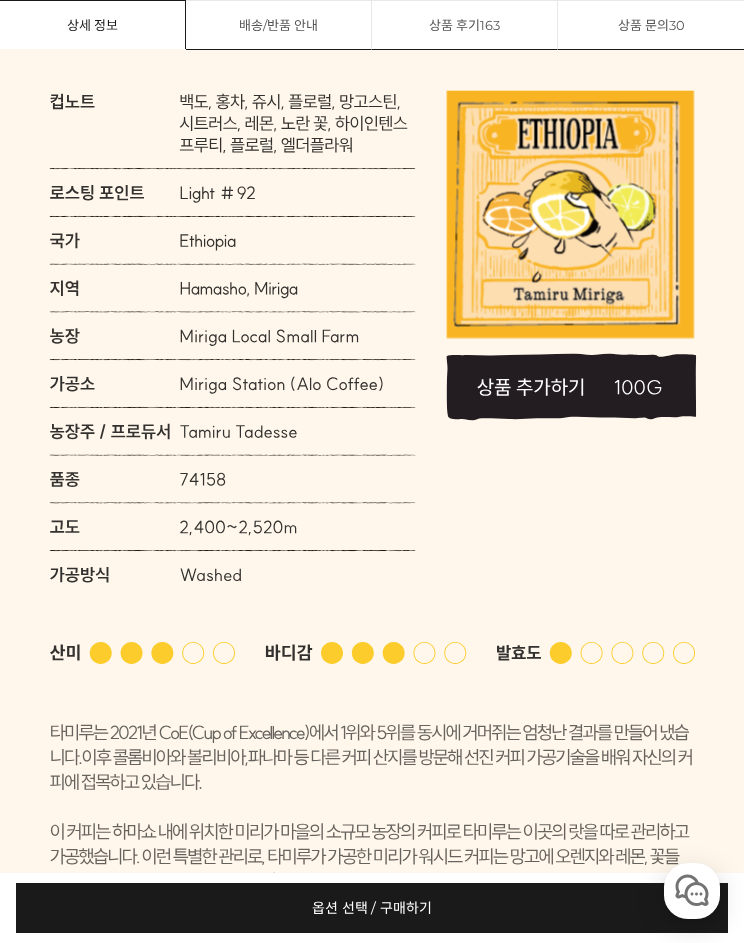 click on "옵션 선택 / 구매하기" at bounding box center [372, 908] 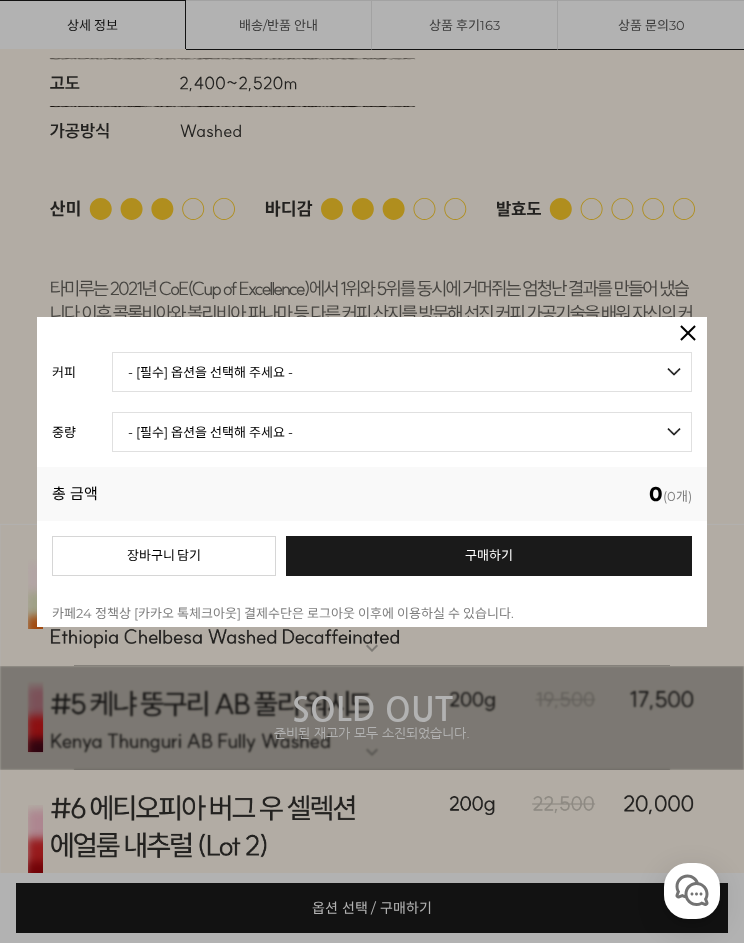 click on "- [필수] 옵션을 선택해 주세요 - ------------------- 언스페셜티 분쇄도 가이드 종이(주문 1개당 최대 1개 제공) 그레이프 쥬스 (언스페셜티 블렌드) 애플 쥬스 (언스페셜티 블렌드) 허니 자몽 쥬스 (언스페셜티 블렌드) [기획상품] 2024 Best of Panama 3종 10g 레시피팩 프루티 블렌드 마일드 블렌드 모닝 블렌드 #1 탄자니아 아카시아 힐스 게이샤 AA 풀리 워시드 [품절] #2 콜롬비아 포파얀 슈가케인 디카페인 #3 에티오피아 알로 타미루 미리가 74158 워시드 #4 에티오피아 첼베사 워시드 디카페인 #5 케냐 뚱구리 AB 풀리 워시드 [품절] #6 에티오피아 버그 우 셀렉션 에얼룸 내추럴 (Lot2) #7 에티오피아 알로 타미루 무라고 74158 클래식 워시드 #8 케냐 은가라투아 AB 워시드 (Lot 159) [품절] [7.4 오픈] #9 온두라스 마리사벨 카바예로 파카마라 워시드 #24 페루 알토 미라도르 게이샤 워시드" at bounding box center (402, 372) 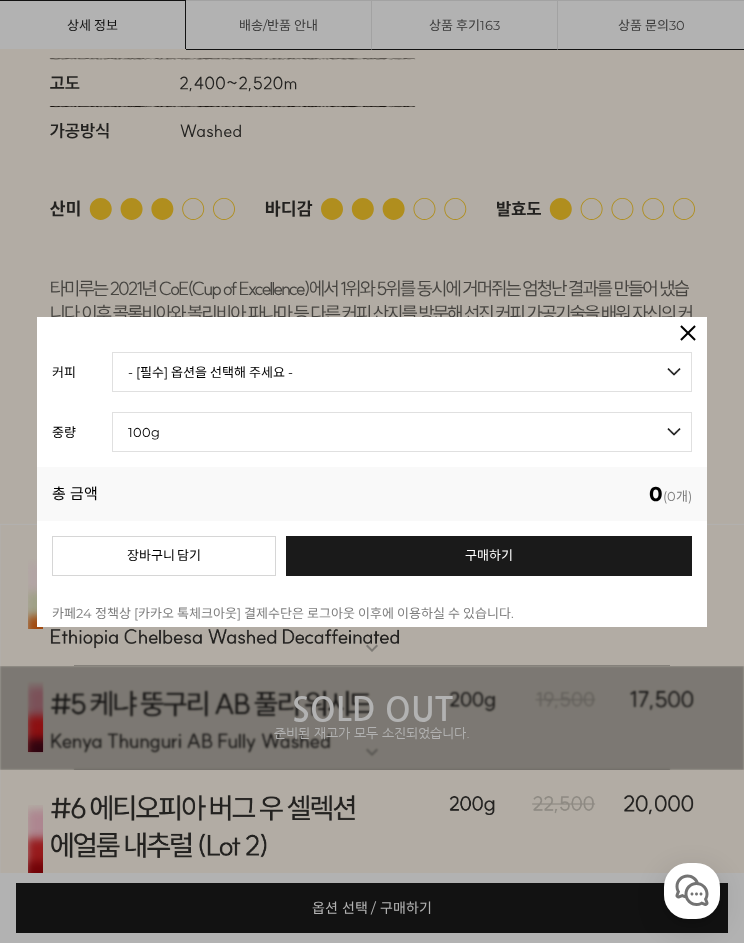 select on "*" 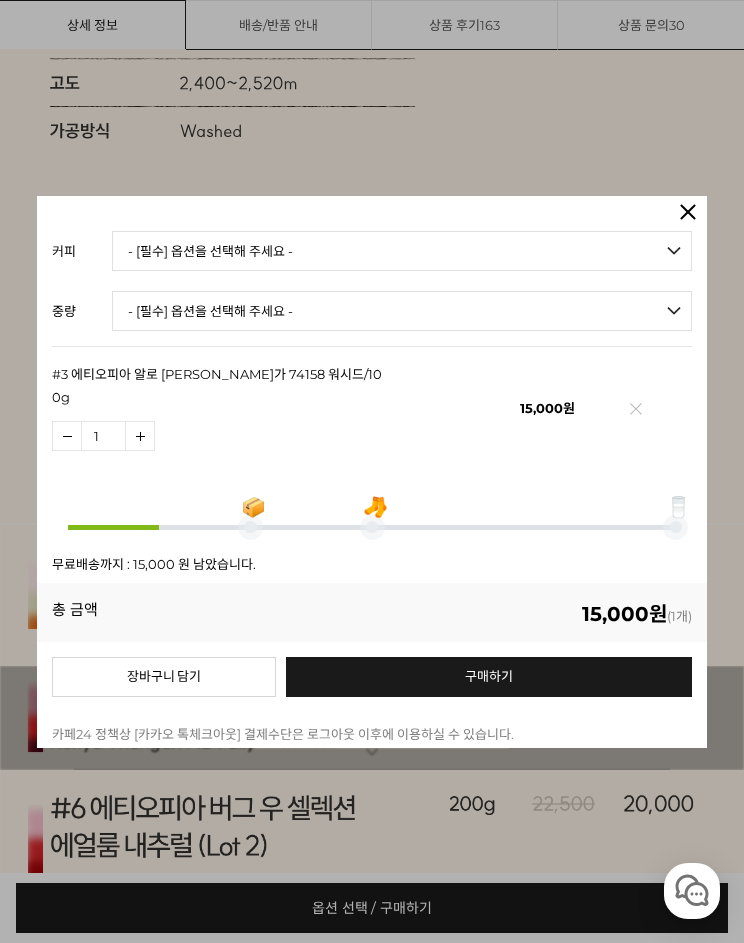 click on "- [필수] 옵션을 선택해 주세요 - ------------------- 언스페셜티 분쇄도 가이드 종이(주문 1개당 최대 1개 제공) 그레이프 쥬스 (언스페셜티 블렌드) 애플 쥬스 (언스페셜티 블렌드) 허니 자몽 쥬스 (언스페셜티 블렌드) [기획상품] 2024 Best of Panama 3종 10g 레시피팩 프루티 블렌드 마일드 블렌드 모닝 블렌드 #1 탄자니아 아카시아 힐스 게이샤 AA 풀리 워시드 [품절] #2 콜롬비아 포파얀 슈가케인 디카페인 #3 에티오피아 알로 타미루 미리가 74158 워시드 #4 에티오피아 첼베사 워시드 디카페인 #5 케냐 뚱구리 AB 풀리 워시드 [품절] #6 에티오피아 버그 우 셀렉션 에얼룸 내추럴 (Lot2) #7 에티오피아 알로 타미루 무라고 74158 클래식 워시드 #8 케냐 은가라투아 AB 워시드 (Lot 159) [품절] [7.4 오픈] #9 온두라스 마리사벨 카바예로 파카마라 워시드 #24 페루 알토 미라도르 게이샤 워시드" at bounding box center [402, 251] 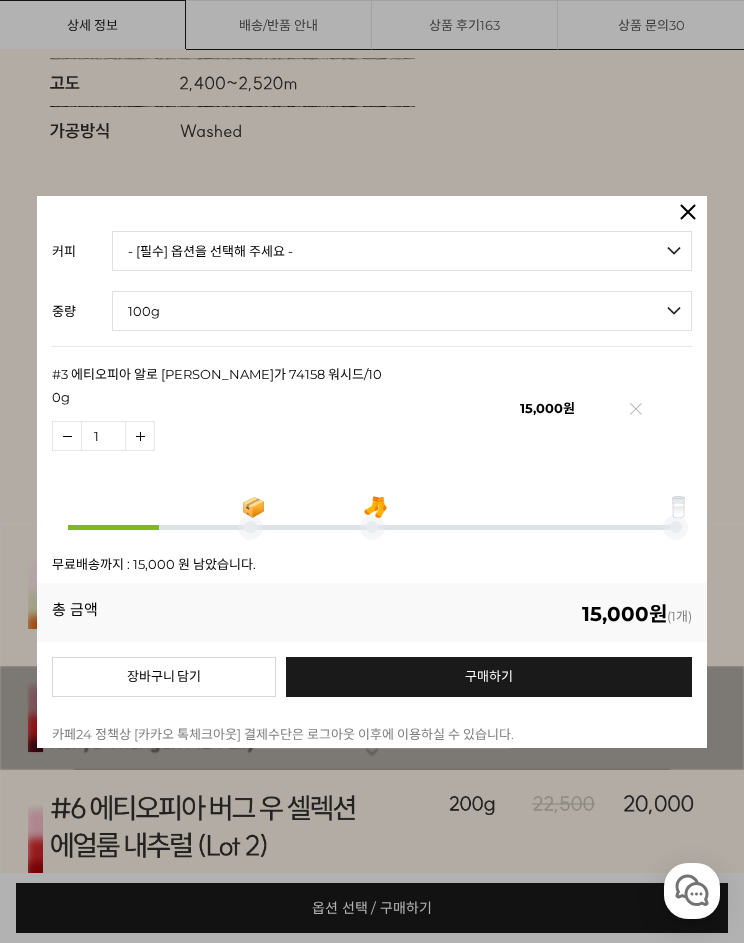 select on "*" 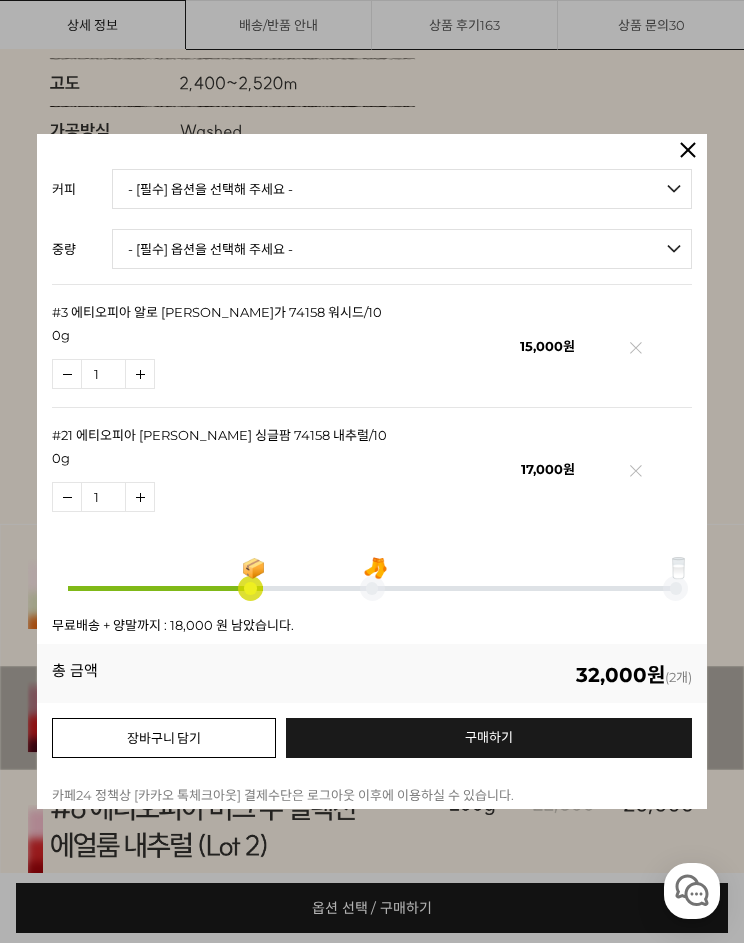 click on "장바구니 담기" at bounding box center (164, 738) 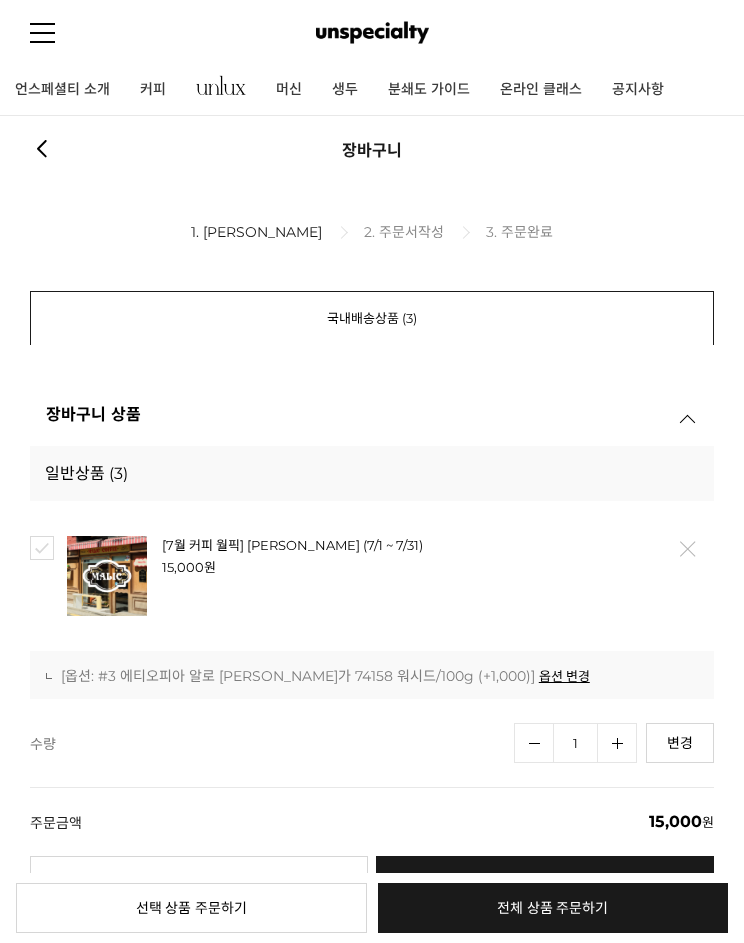 scroll, scrollTop: 0, scrollLeft: 0, axis: both 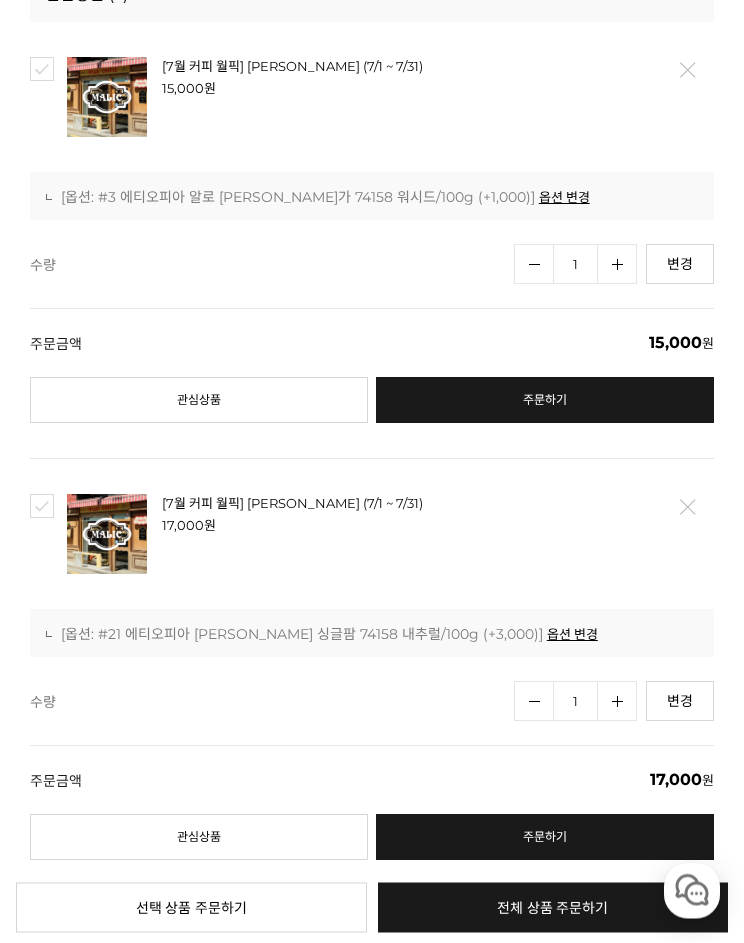 click on "[7월 커피 월픽] [PERSON_NAME] (7/1 ~ 7/31)" at bounding box center (292, 504) 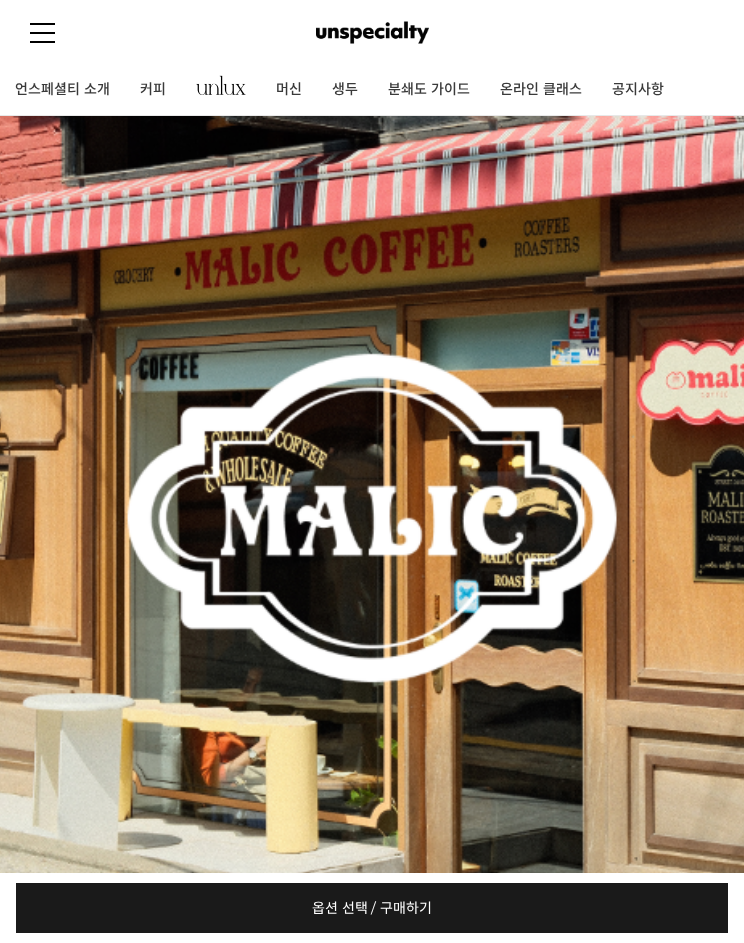 scroll, scrollTop: 0, scrollLeft: 0, axis: both 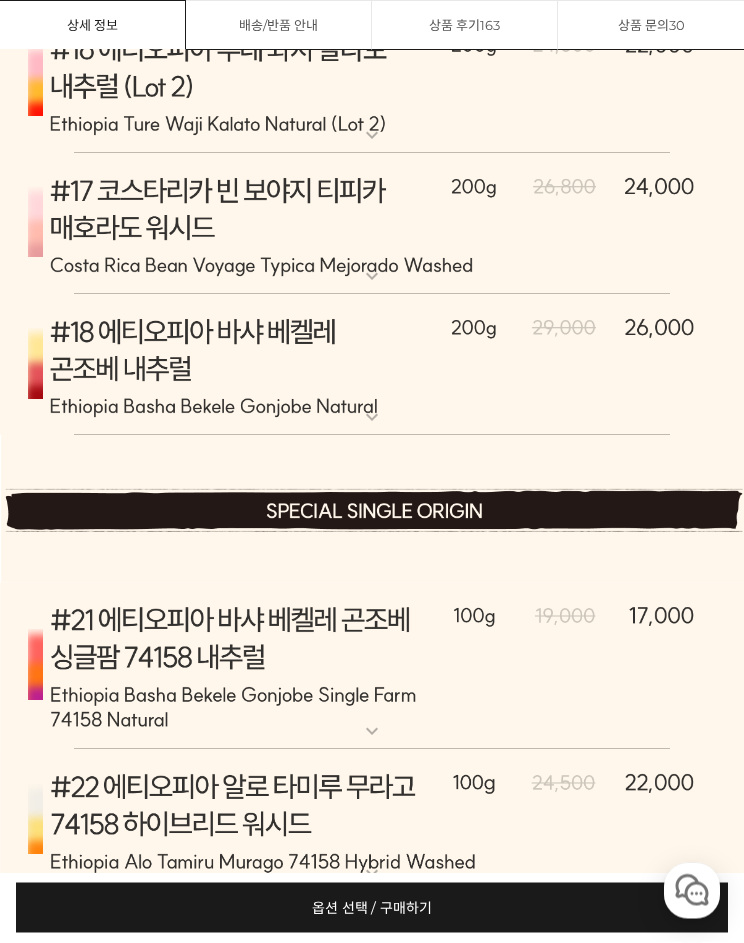 click at bounding box center (372, 366) 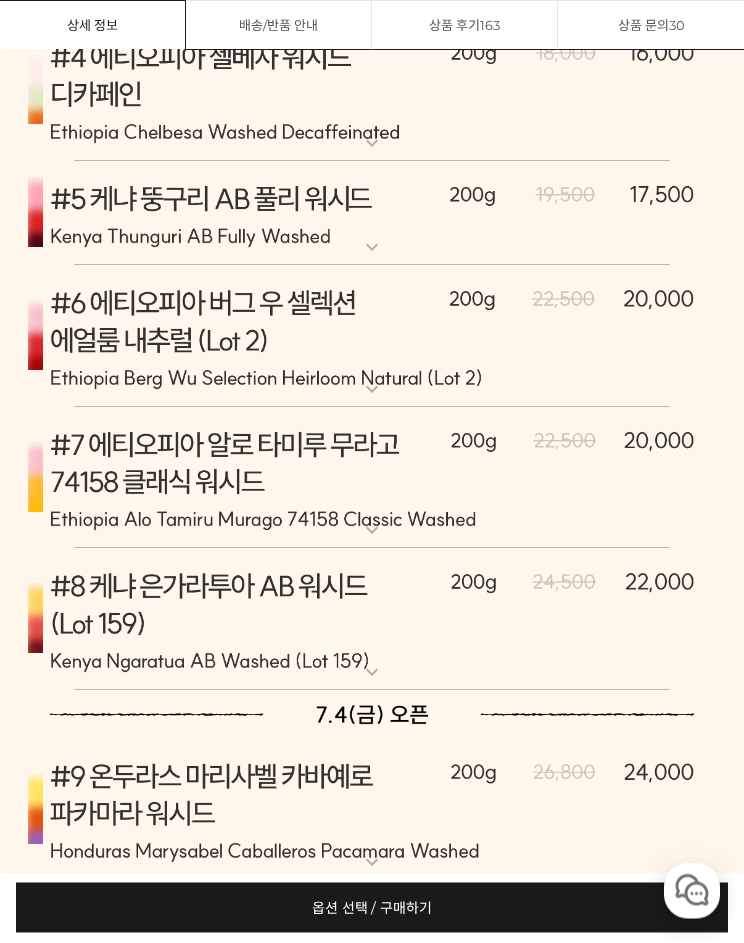scroll, scrollTop: 8801, scrollLeft: 0, axis: vertical 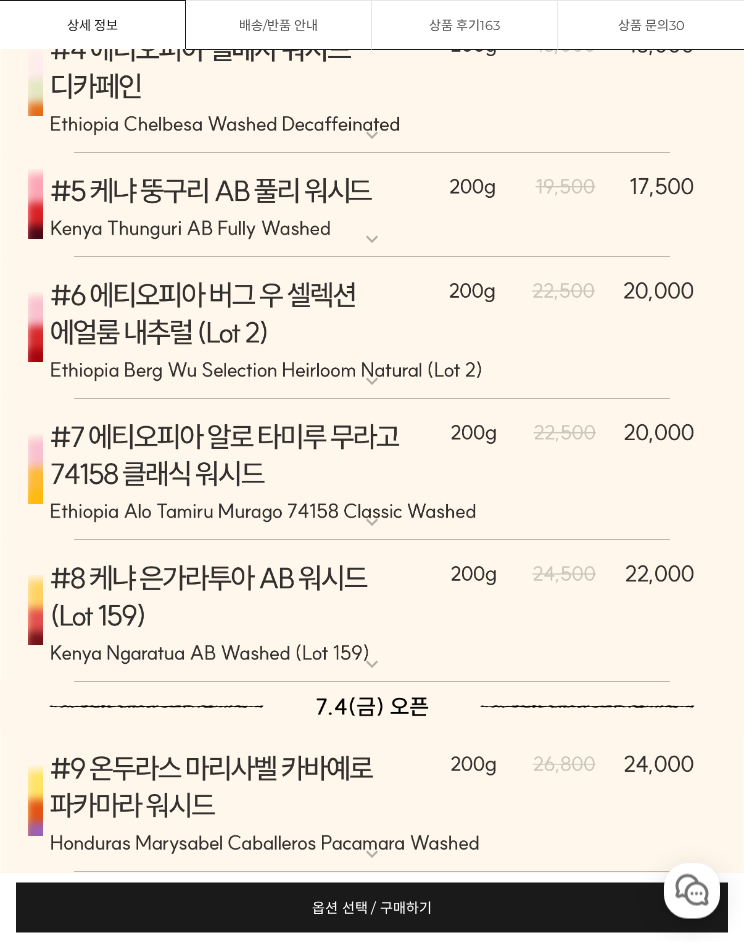 click at bounding box center (372, 471) 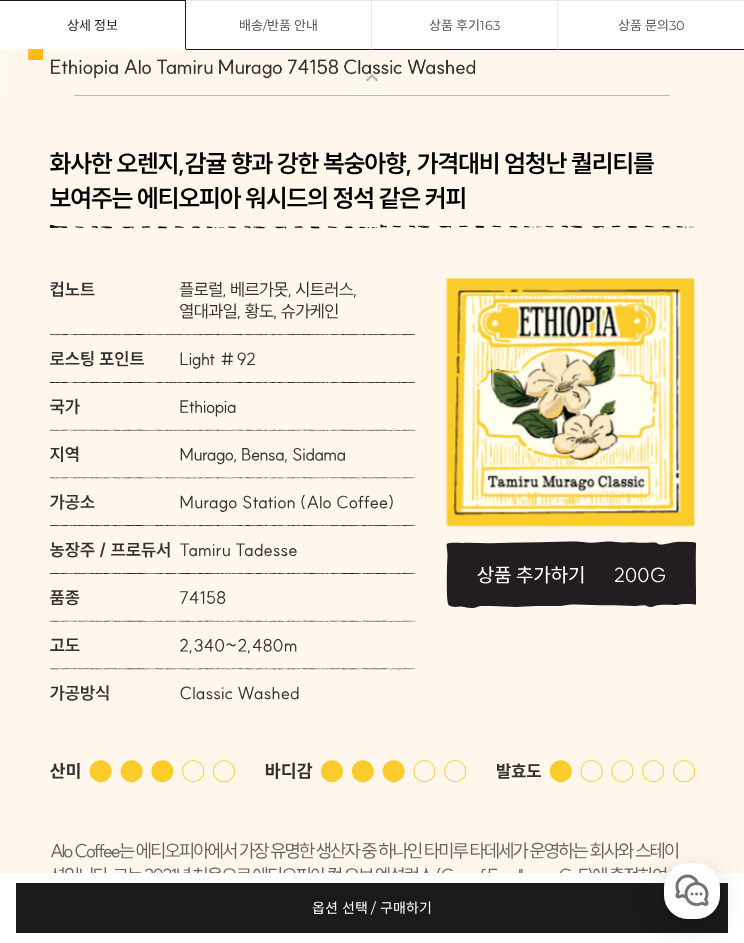 scroll, scrollTop: 9245, scrollLeft: 0, axis: vertical 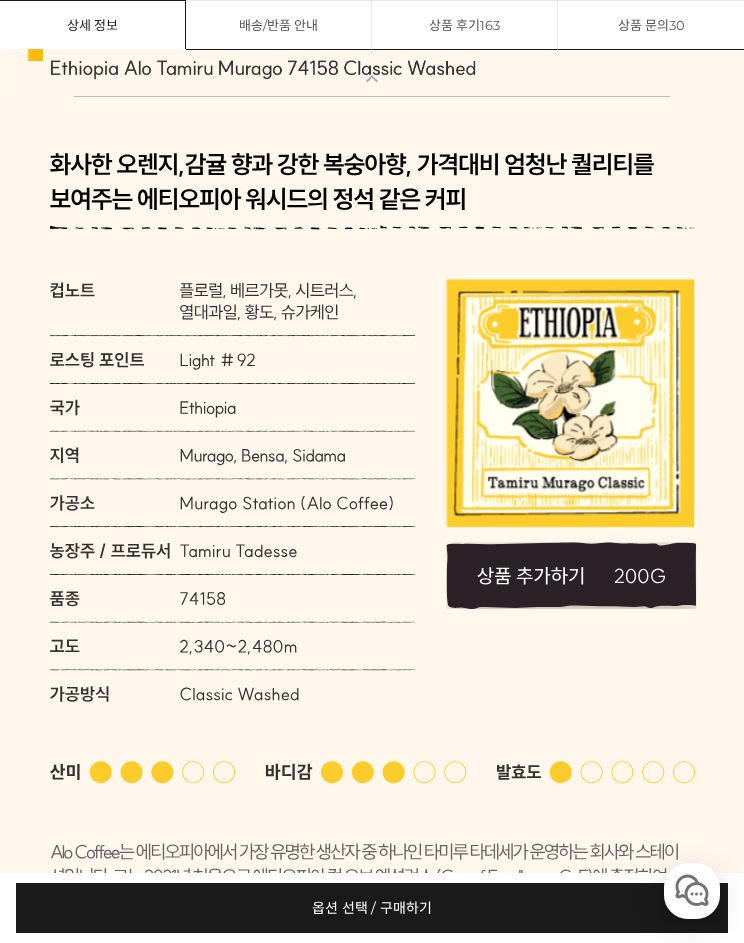 click 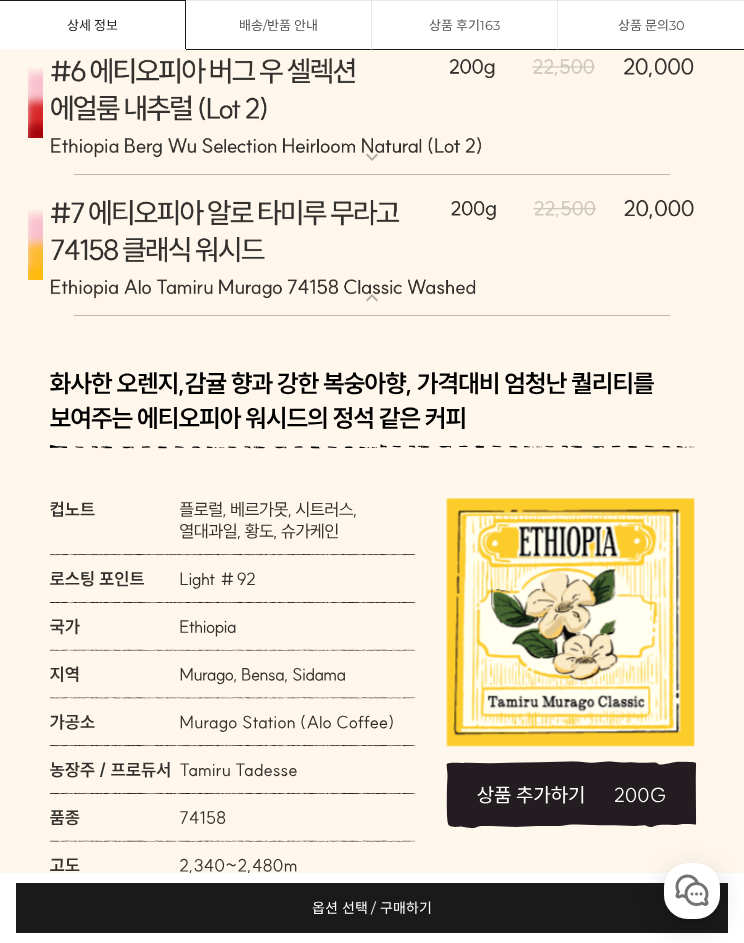click on "옵션 선택 / 구매하기 예약주문 REGULAR DELIVERY" at bounding box center (372, 908) 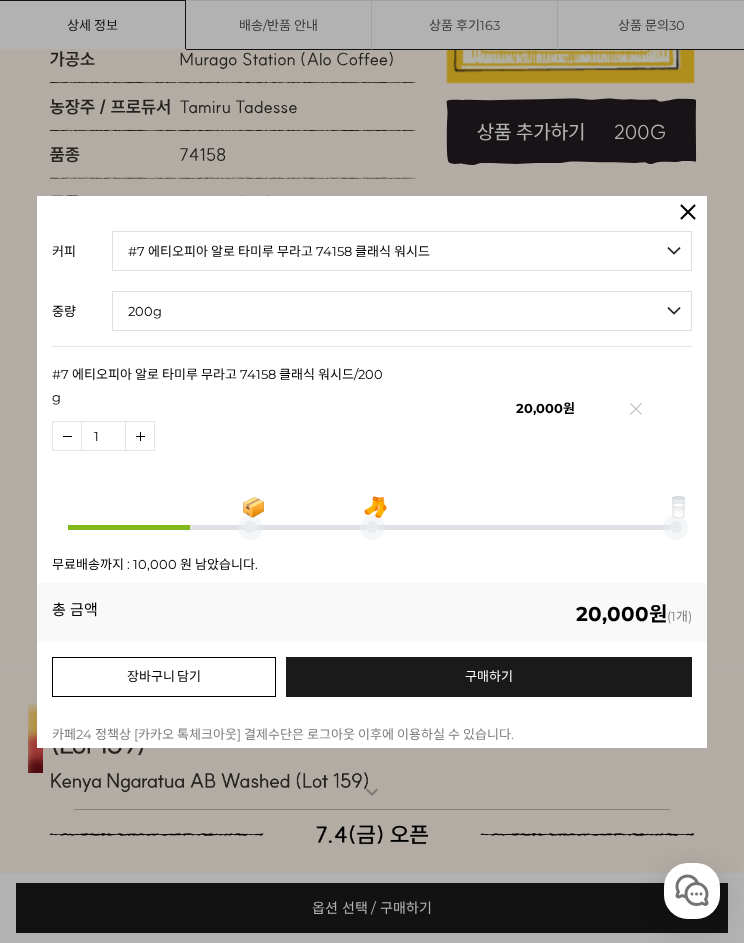 click on "장바구니 담기" at bounding box center (164, 677) 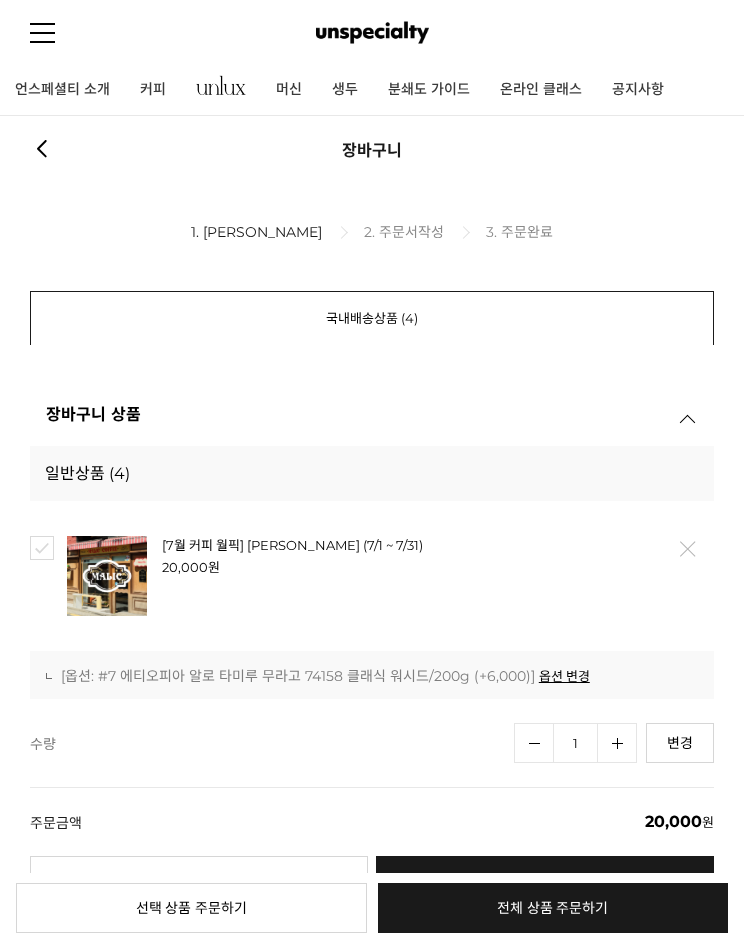 scroll, scrollTop: 0, scrollLeft: 0, axis: both 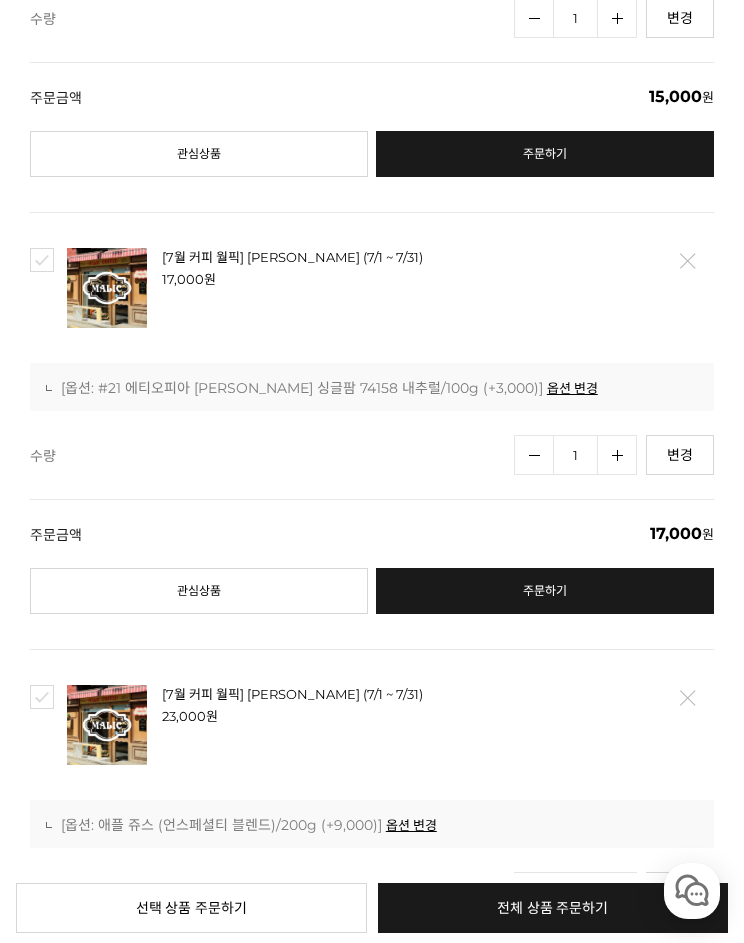 click on "삭제" at bounding box center (687, 261) 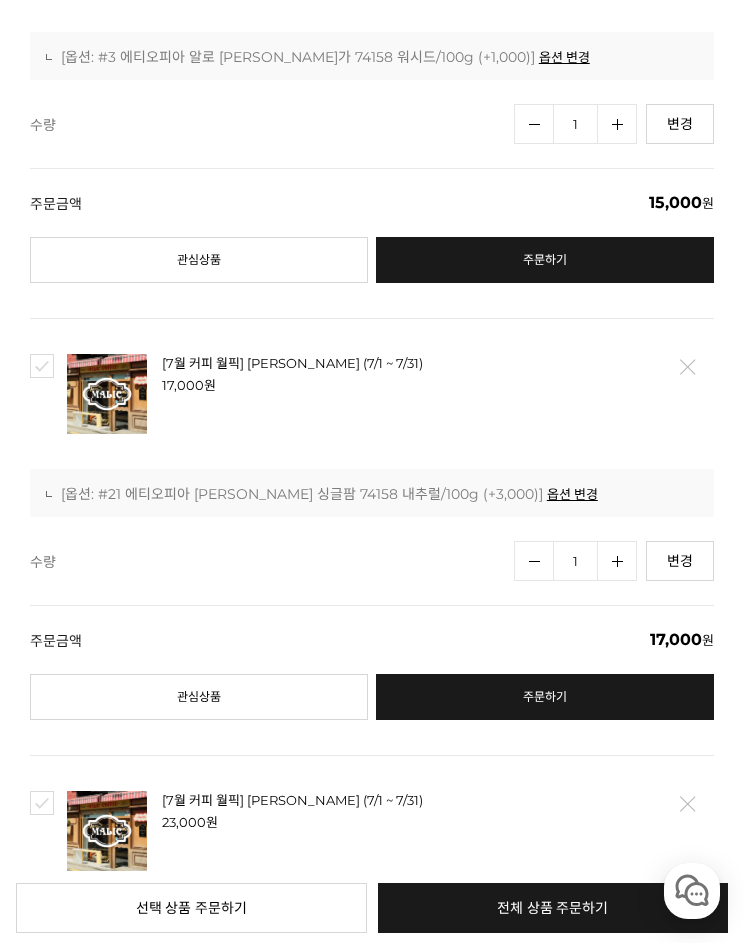 scroll, scrollTop: 1055, scrollLeft: 0, axis: vertical 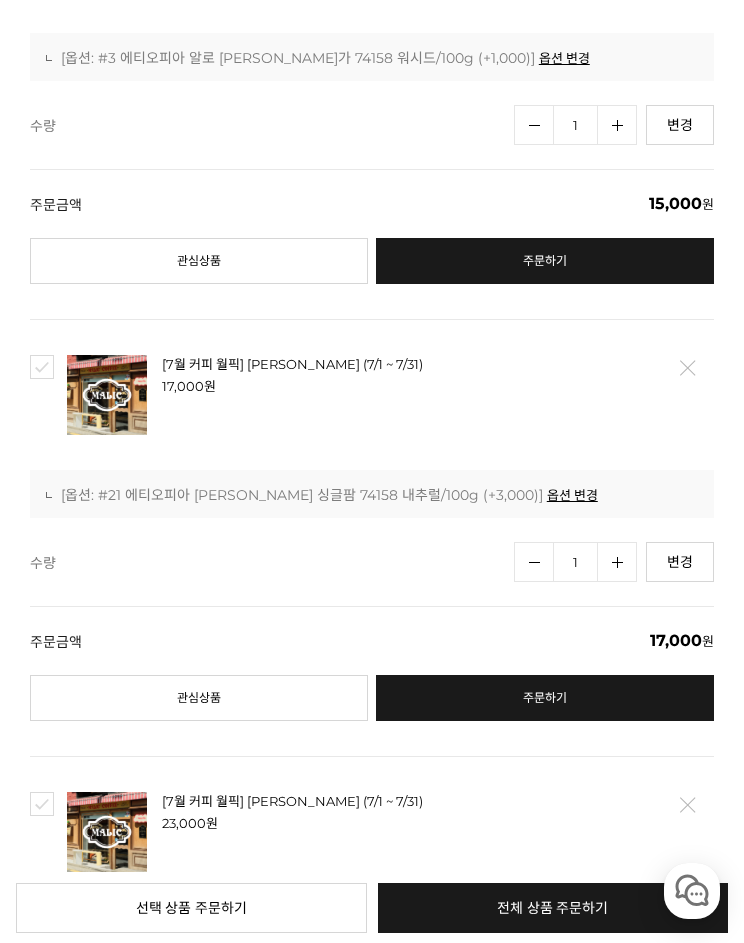 click on "삭제" at bounding box center [687, 368] 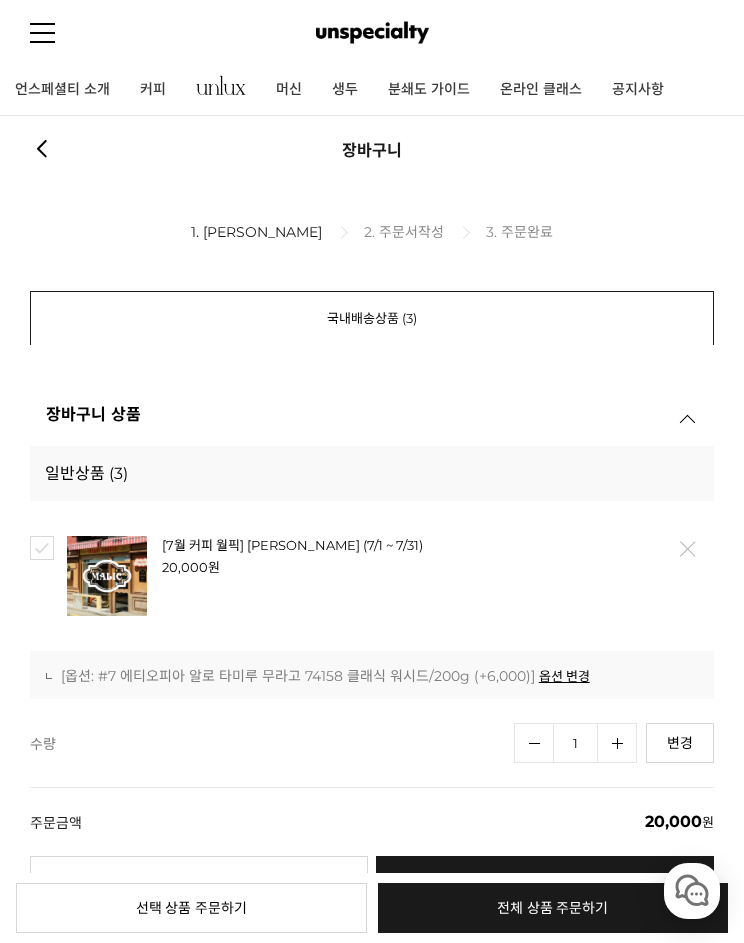 scroll, scrollTop: 1055, scrollLeft: 0, axis: vertical 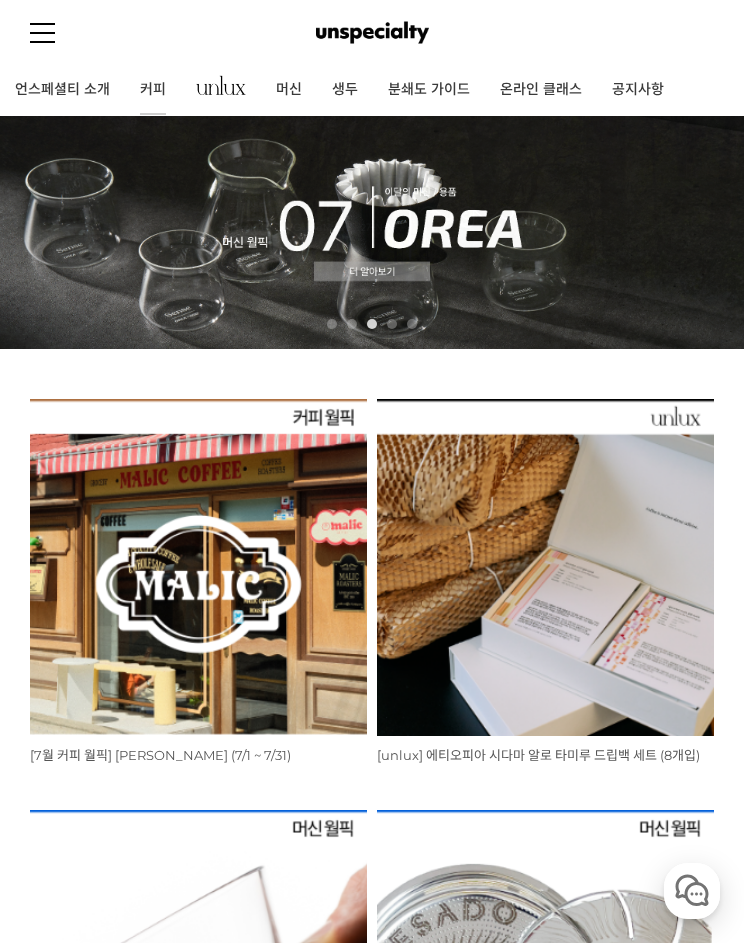 click on "커피" at bounding box center (153, 90) 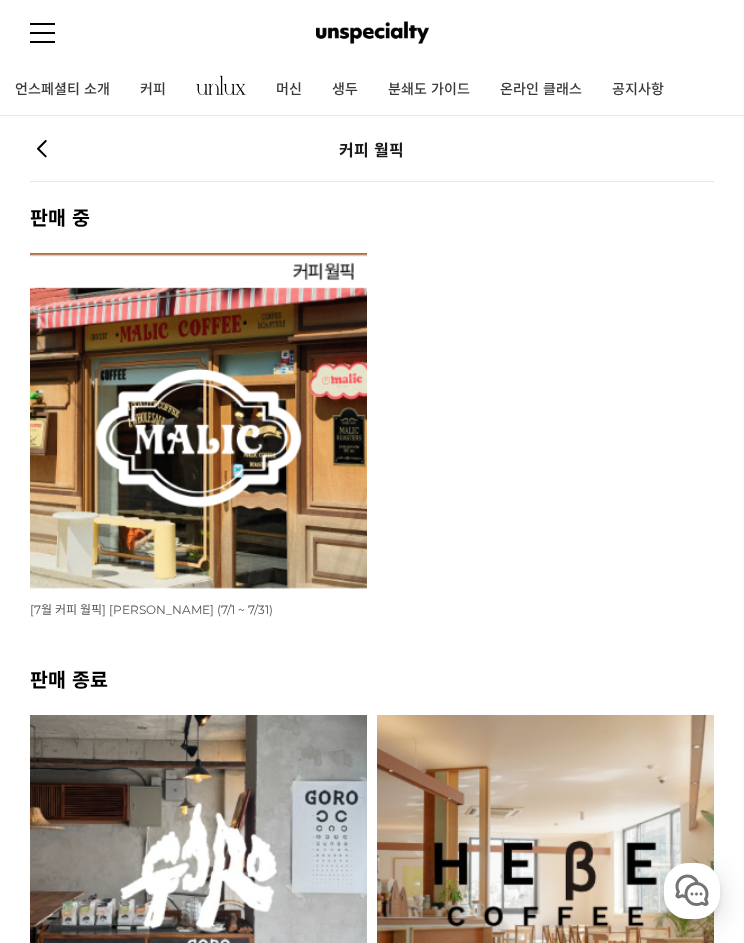 scroll, scrollTop: 0, scrollLeft: 0, axis: both 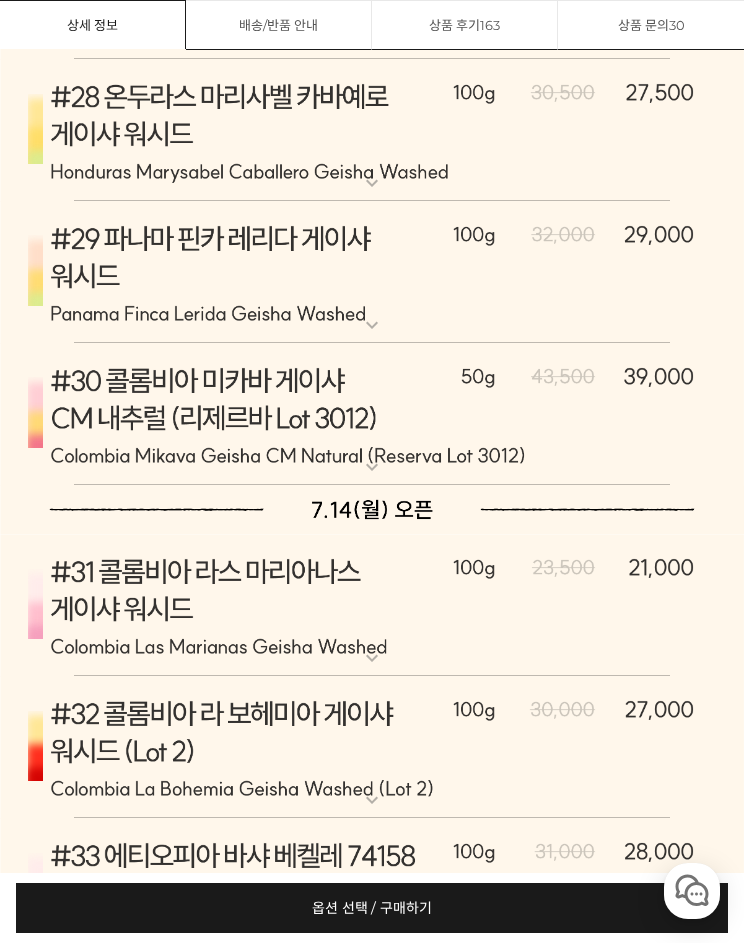 click at bounding box center (372, 414) 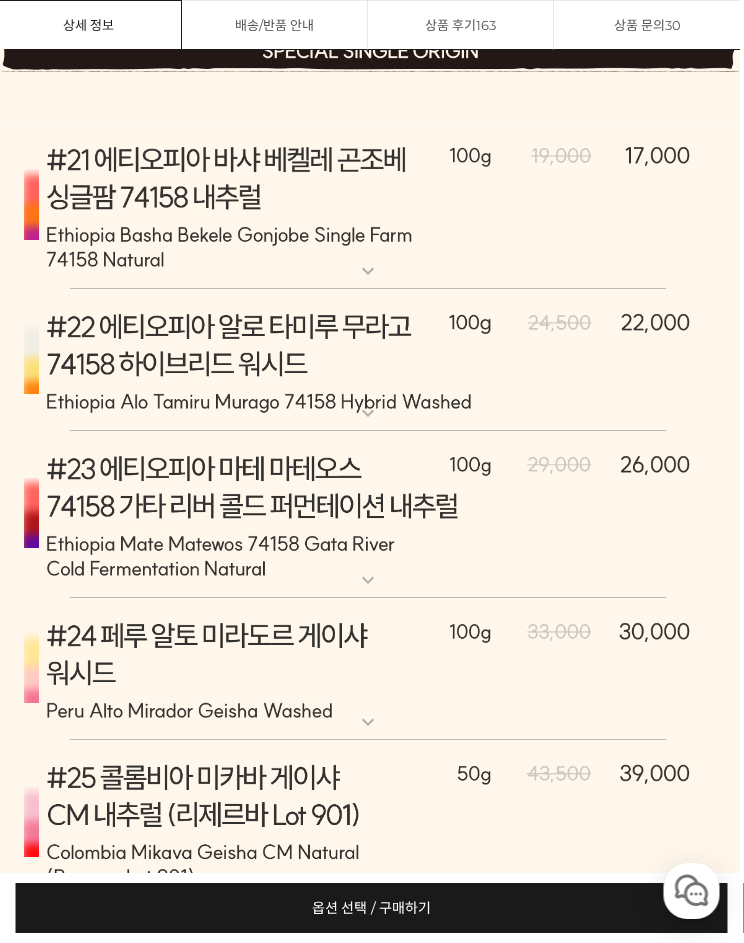 scroll, scrollTop: 11201, scrollLeft: 4, axis: both 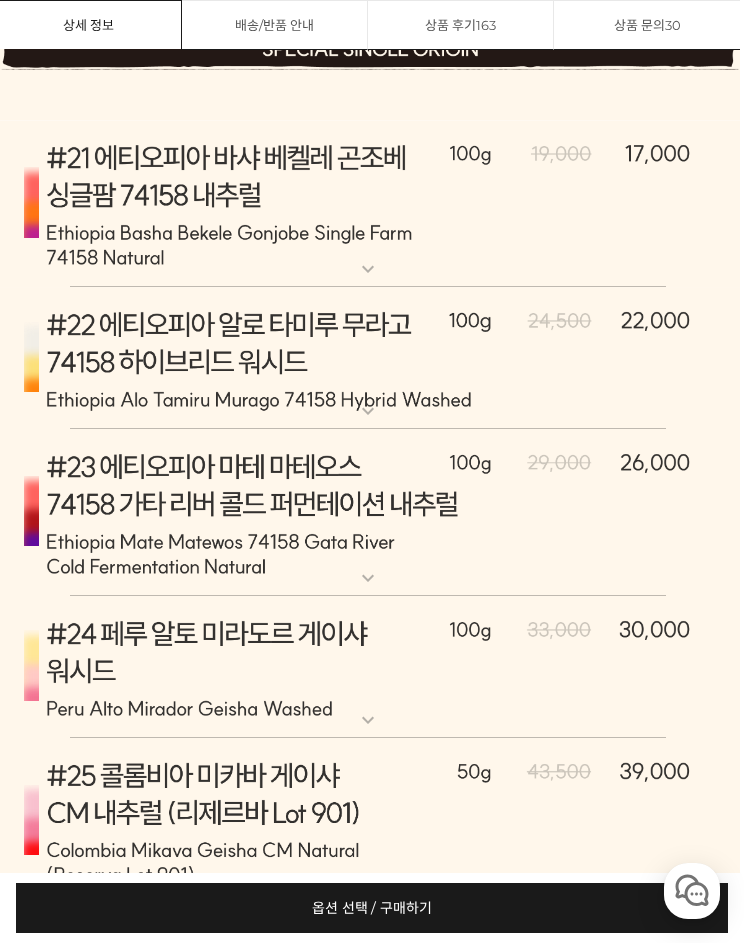 click at bounding box center [368, 358] 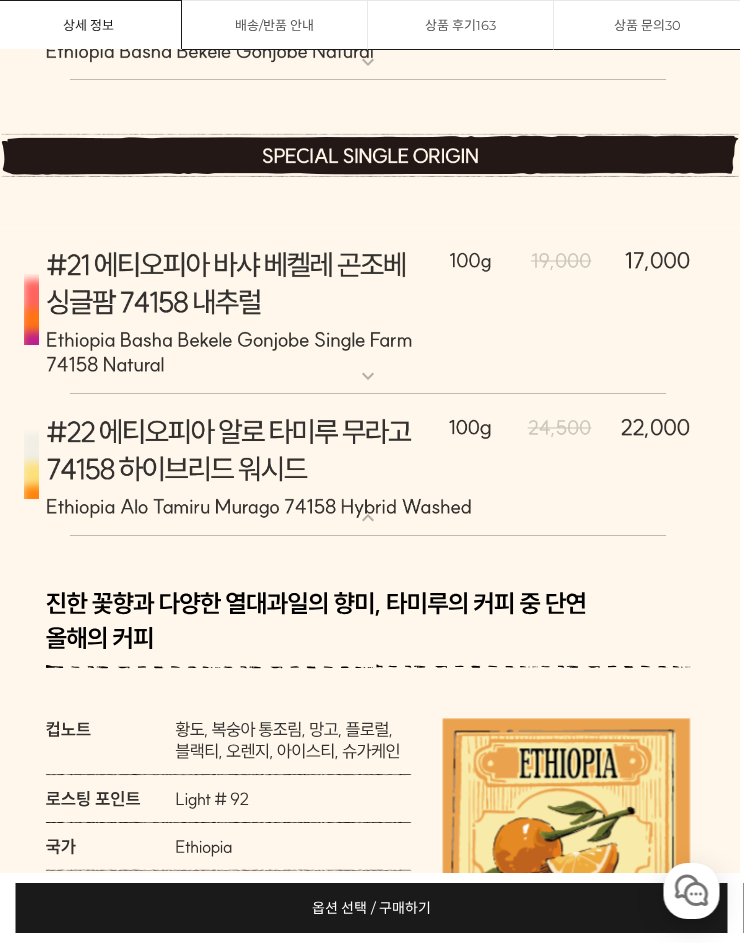 scroll, scrollTop: 11094, scrollLeft: 4, axis: both 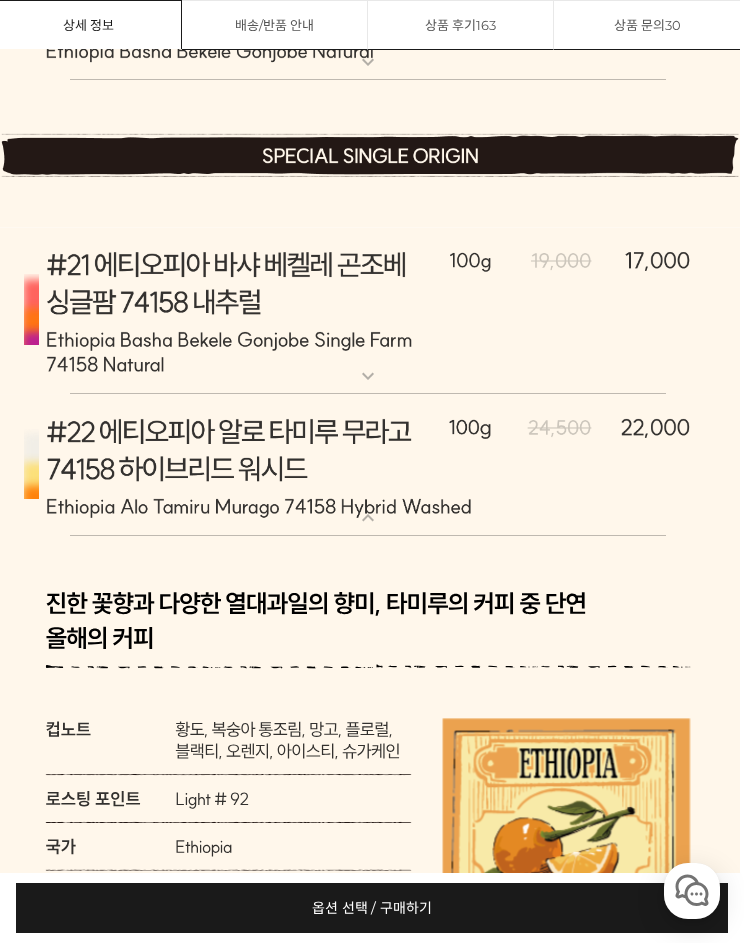 click at bounding box center [368, 465] 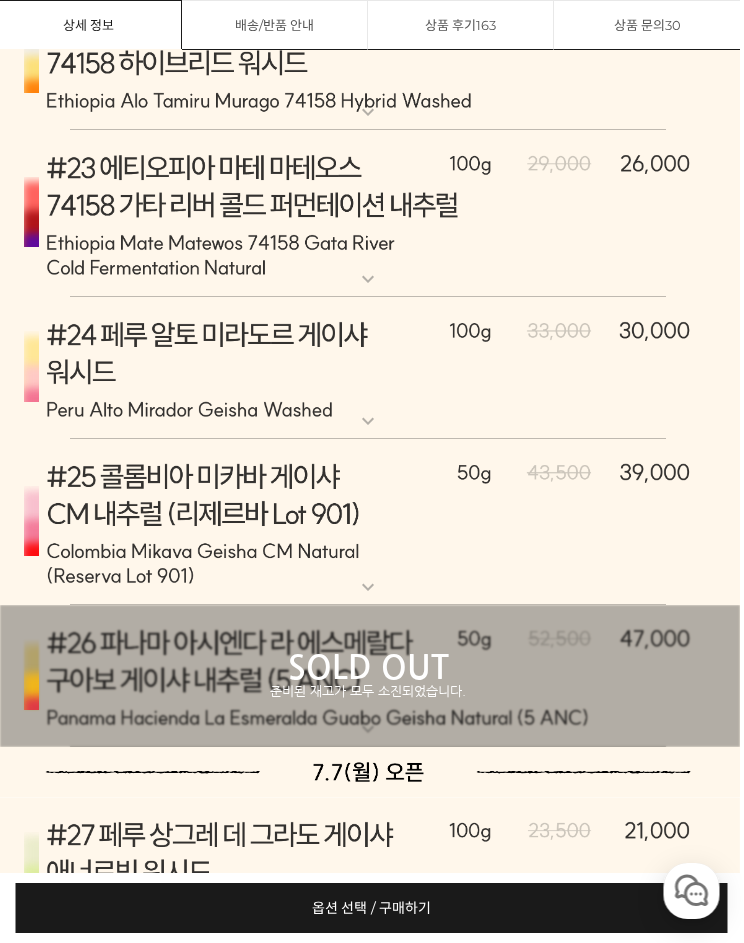 scroll, scrollTop: 11500, scrollLeft: 3, axis: both 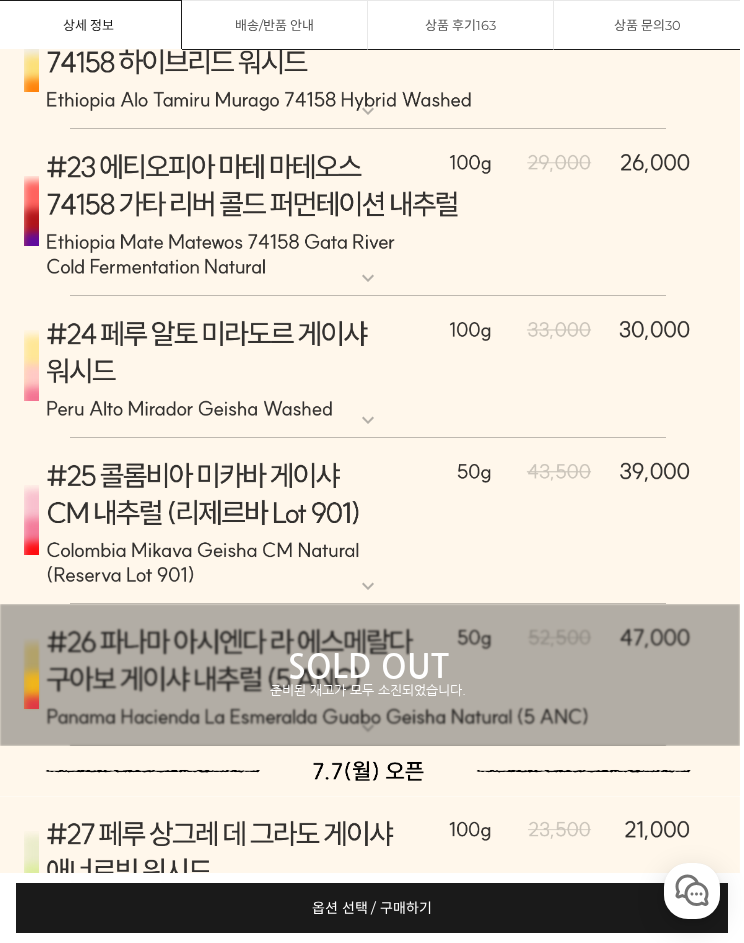 click at bounding box center (368, 367) 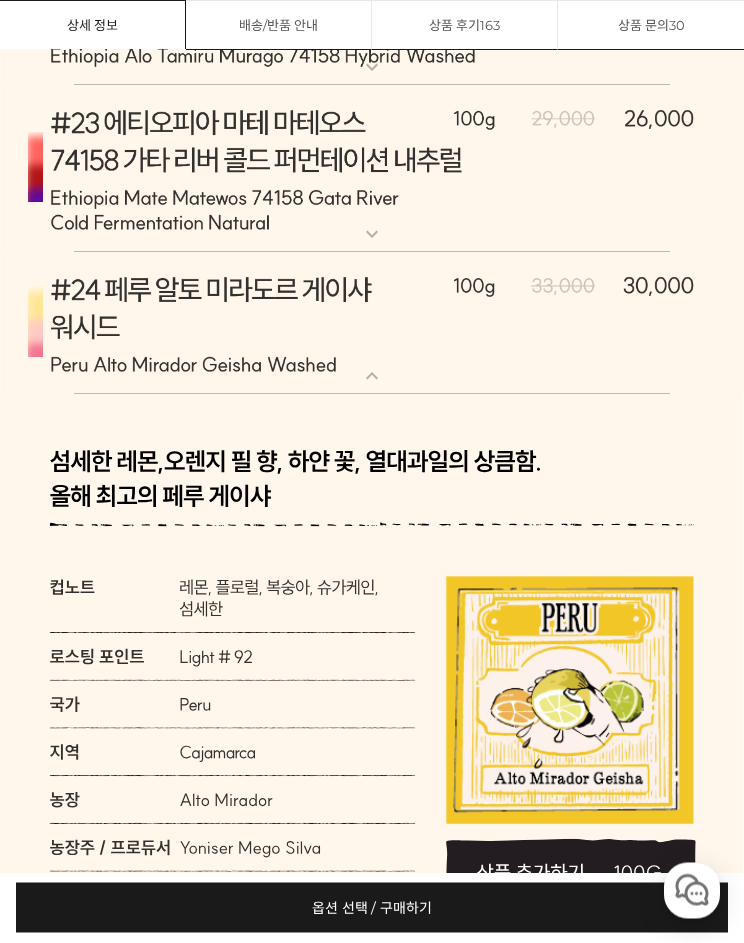 scroll, scrollTop: 11545, scrollLeft: 0, axis: vertical 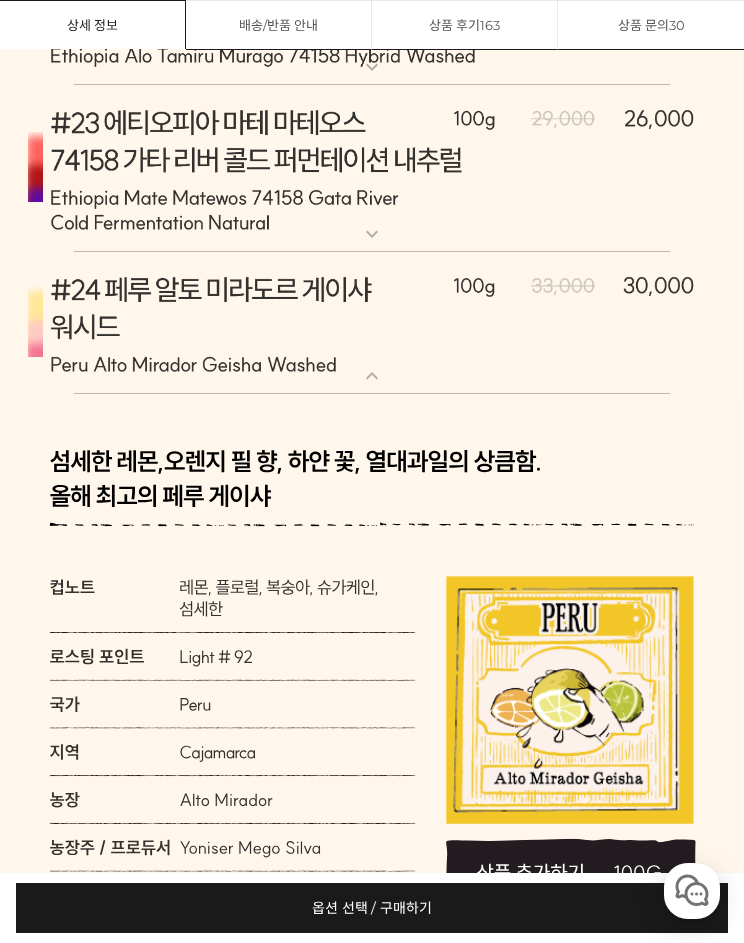 click at bounding box center (372, 323) 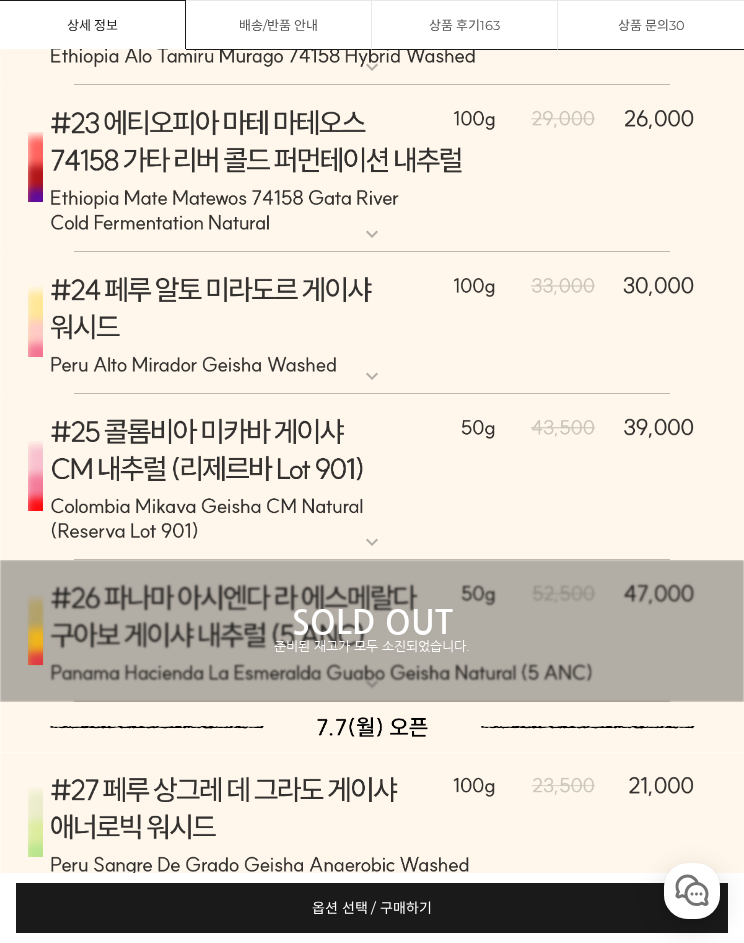 click at bounding box center (372, 323) 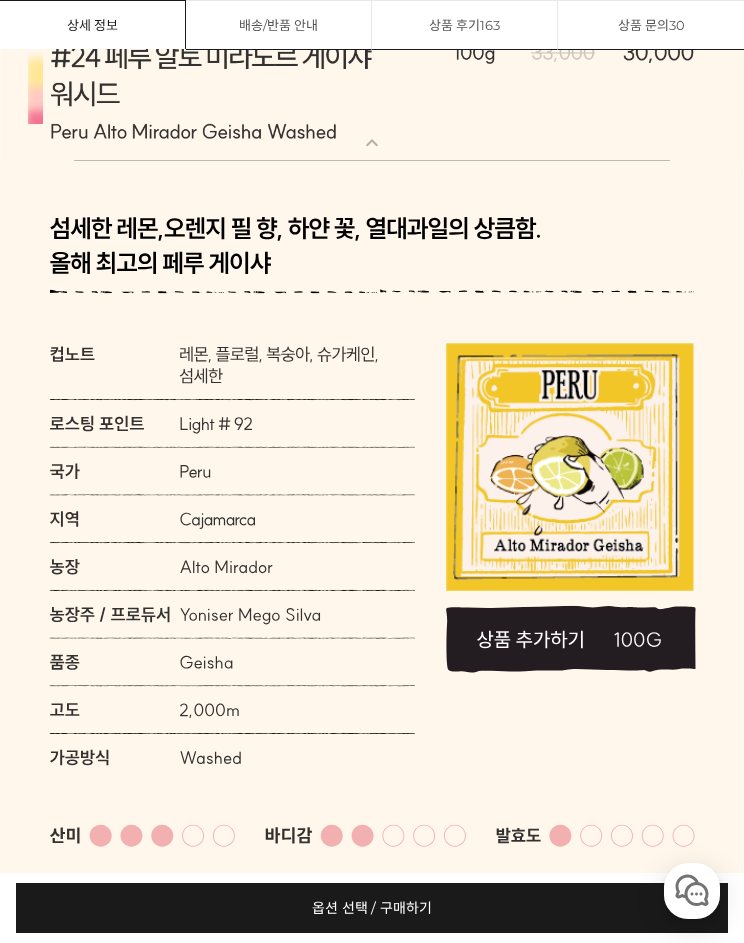 scroll, scrollTop: 11776, scrollLeft: 0, axis: vertical 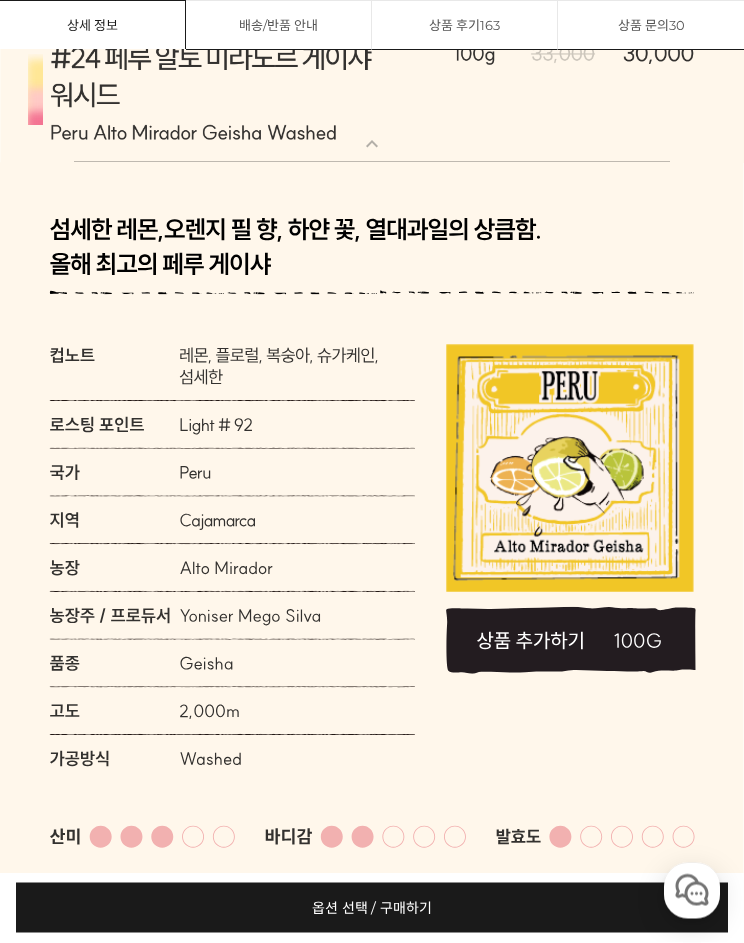 click 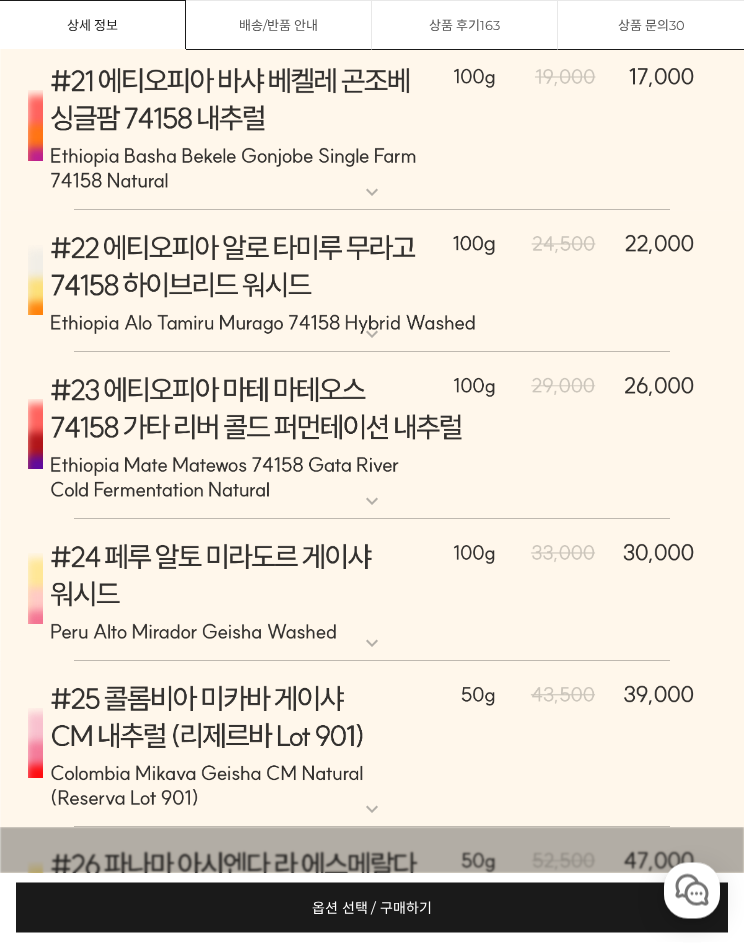 scroll, scrollTop: 11278, scrollLeft: 0, axis: vertical 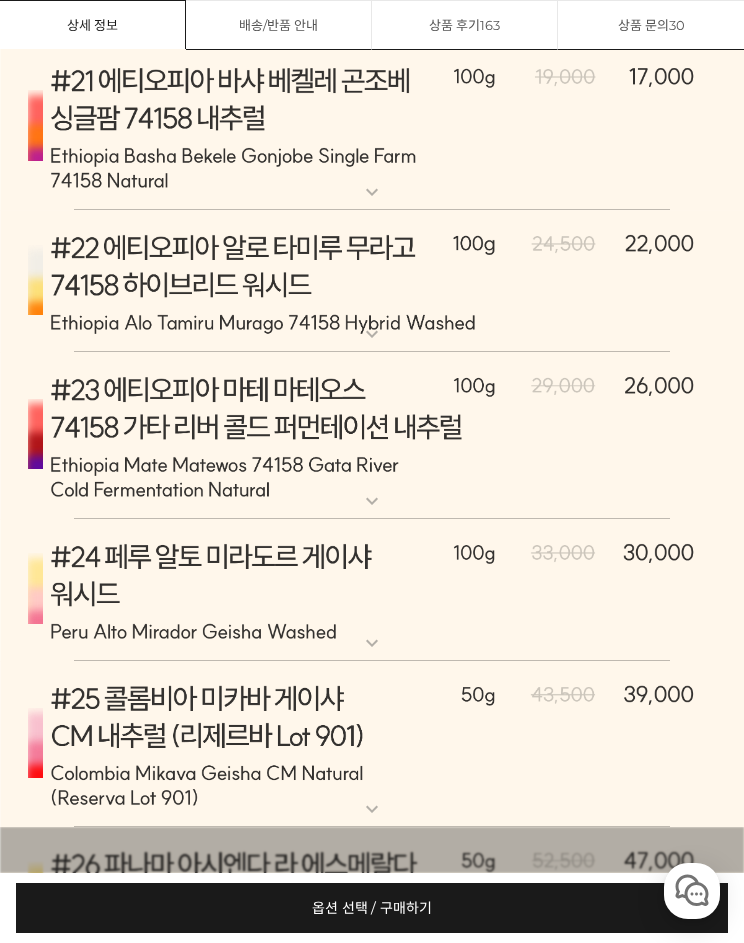 click at bounding box center (372, 281) 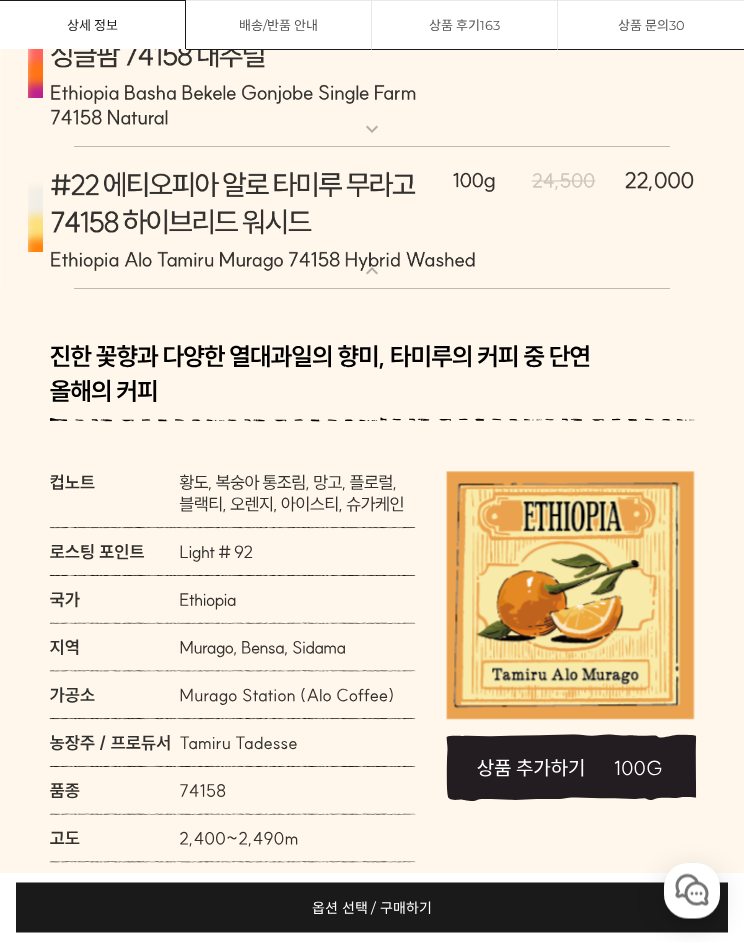 scroll, scrollTop: 11341, scrollLeft: 0, axis: vertical 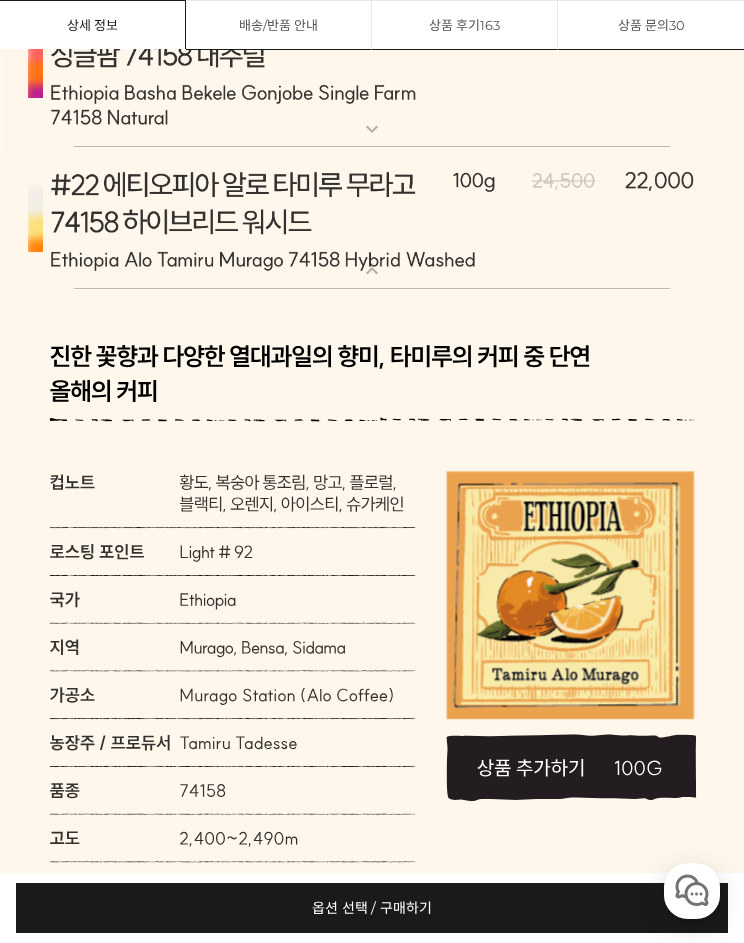 click at bounding box center [372, 218] 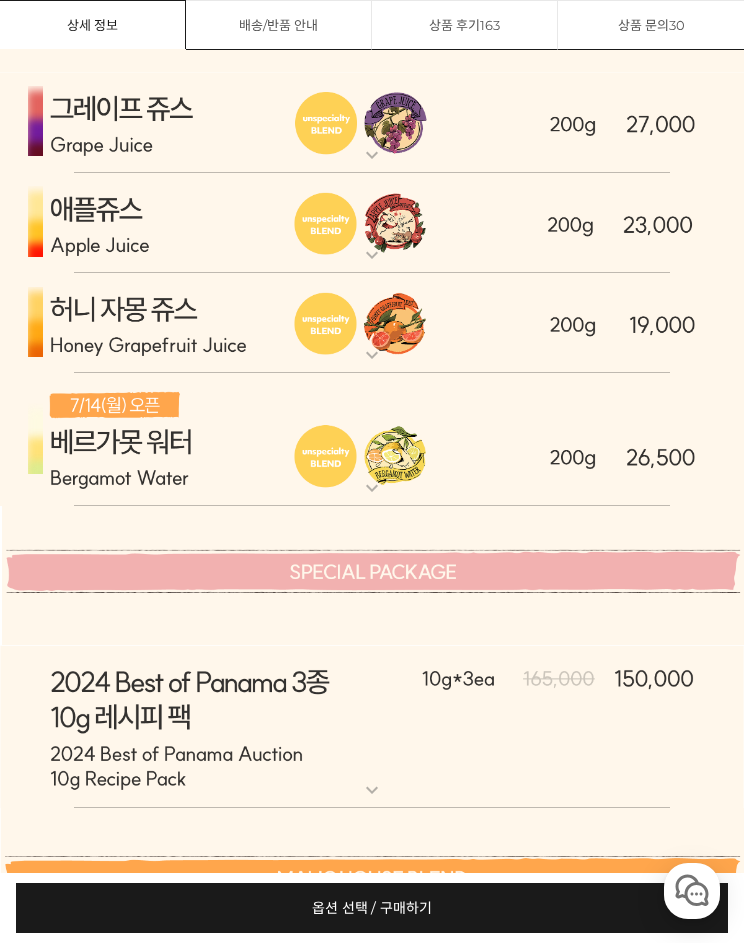 scroll, scrollTop: 5893, scrollLeft: 0, axis: vertical 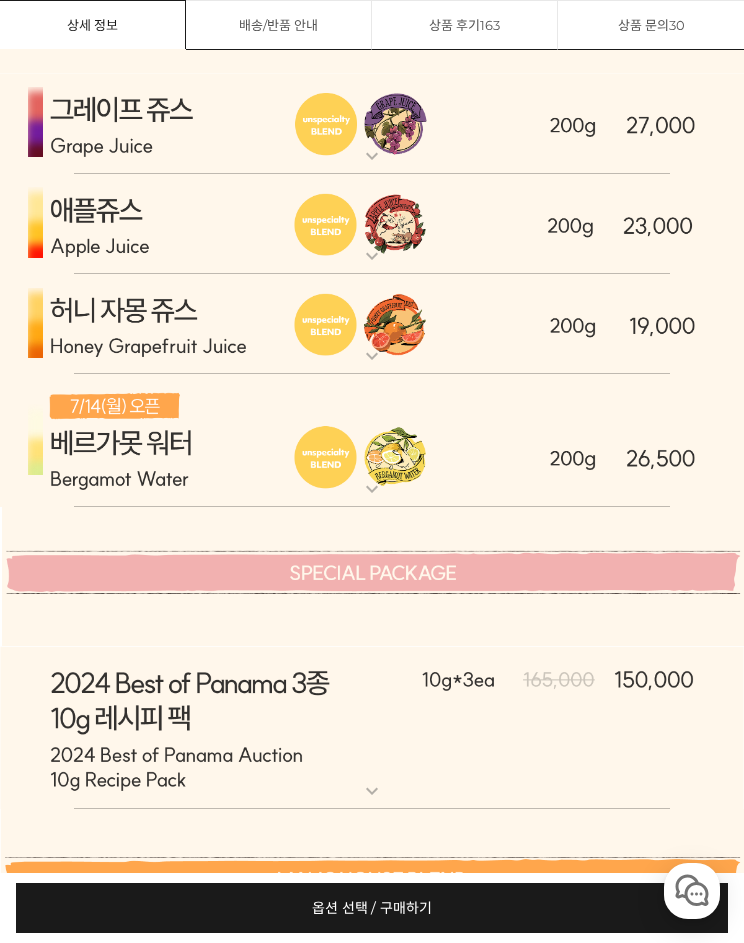 click at bounding box center (372, 324) 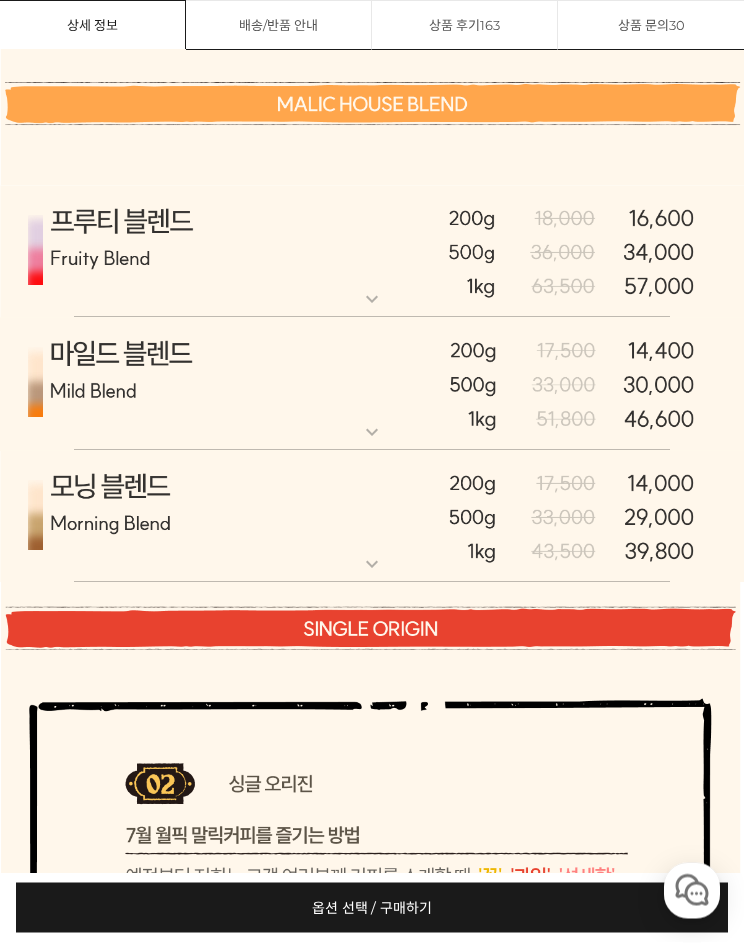 scroll, scrollTop: 7542, scrollLeft: 0, axis: vertical 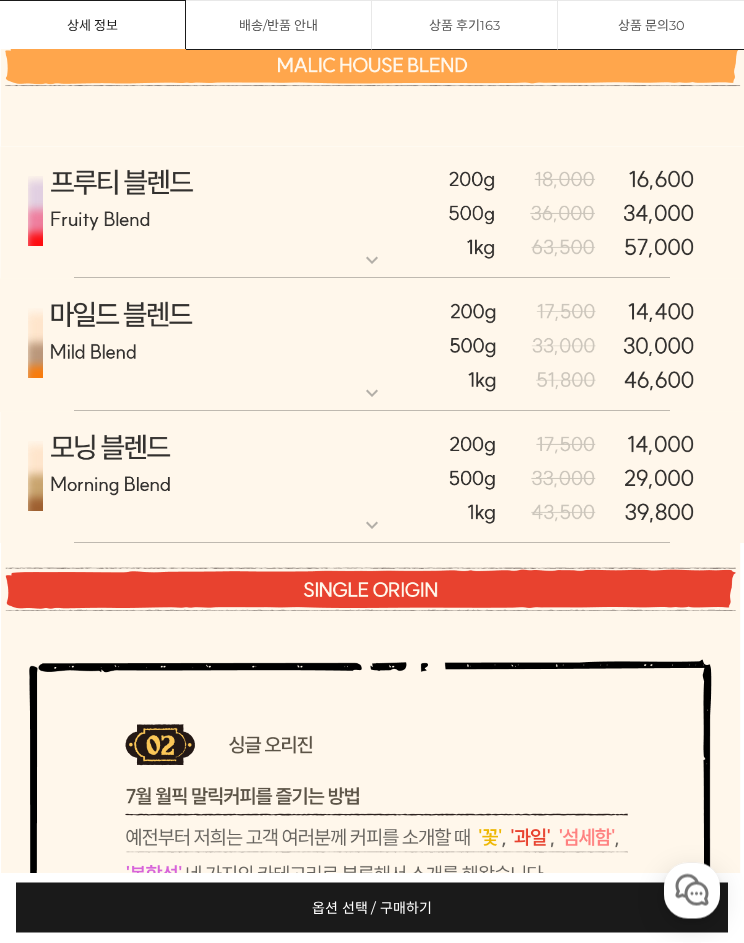 click at bounding box center (372, 214) 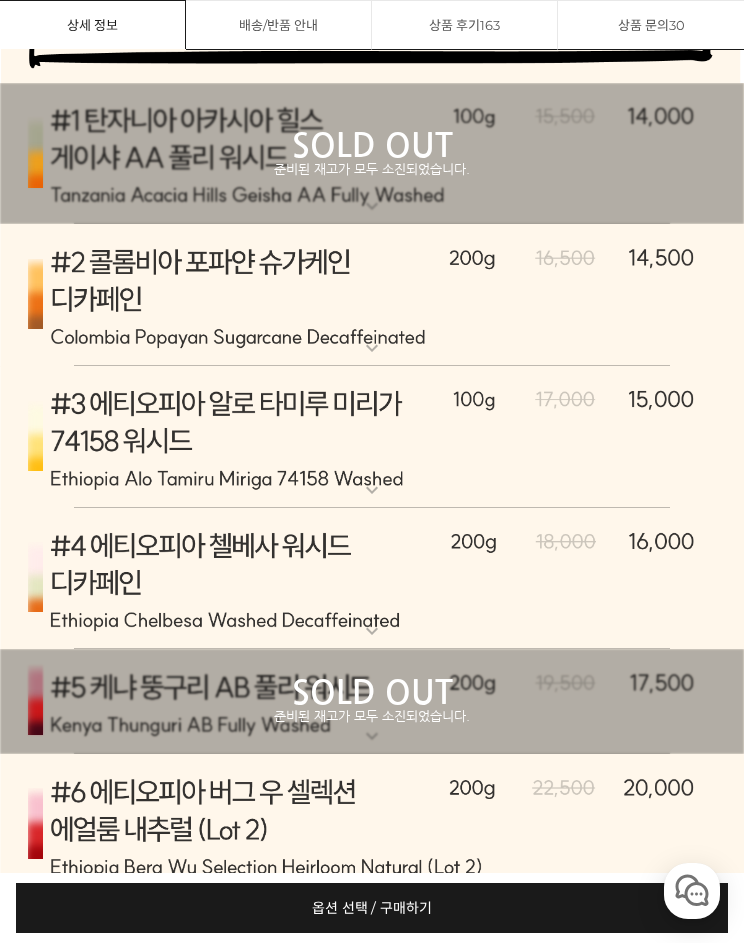 scroll, scrollTop: 10060, scrollLeft: 0, axis: vertical 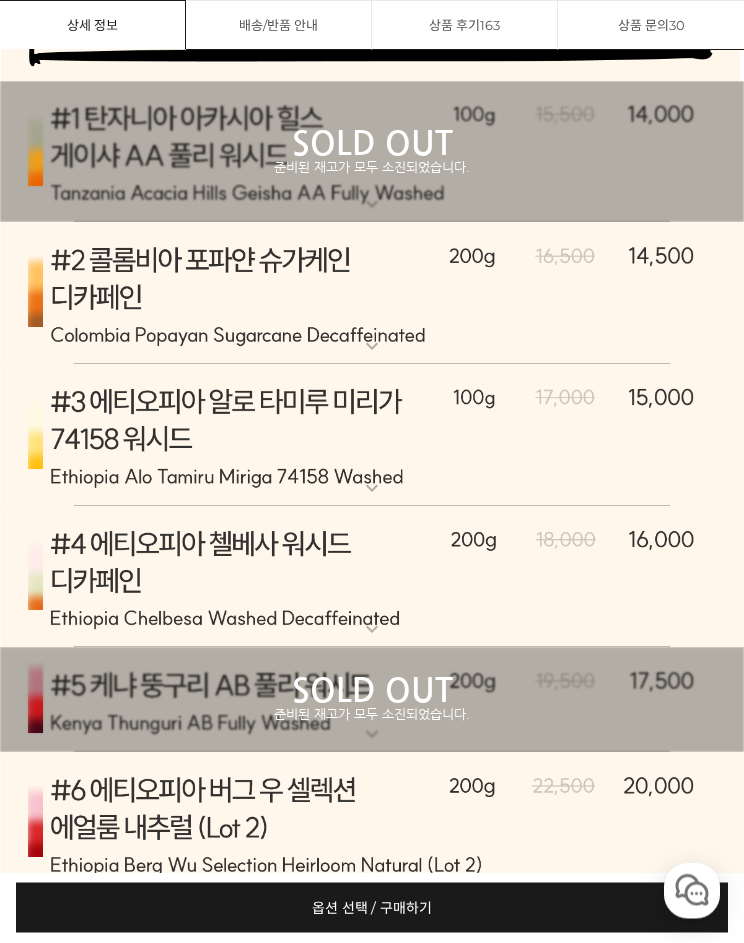 click at bounding box center [372, 436] 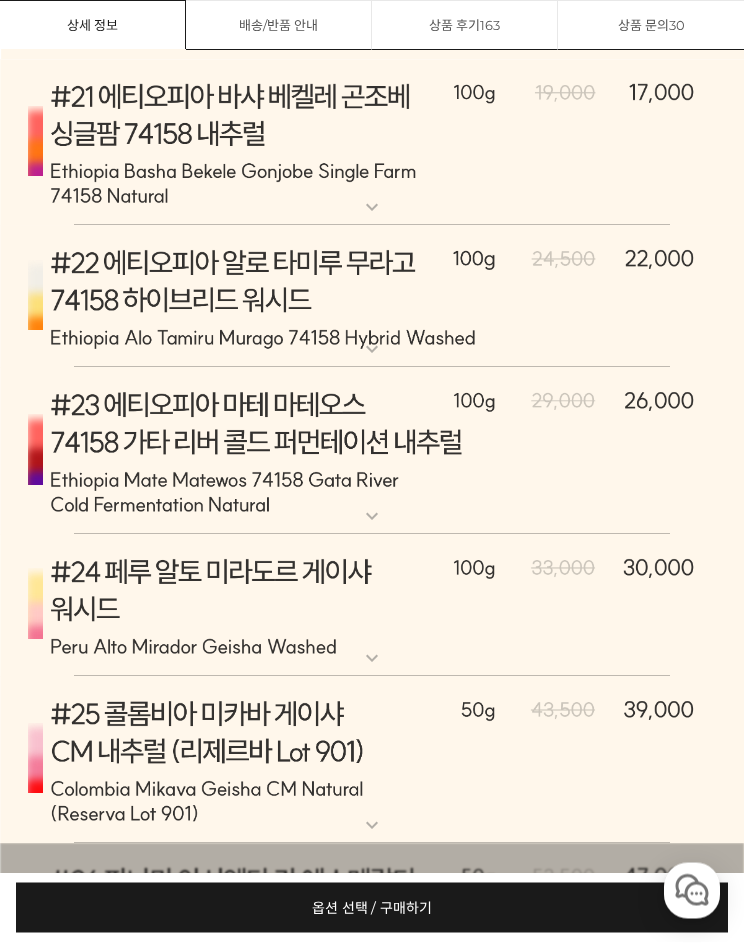 scroll, scrollTop: 14041, scrollLeft: 0, axis: vertical 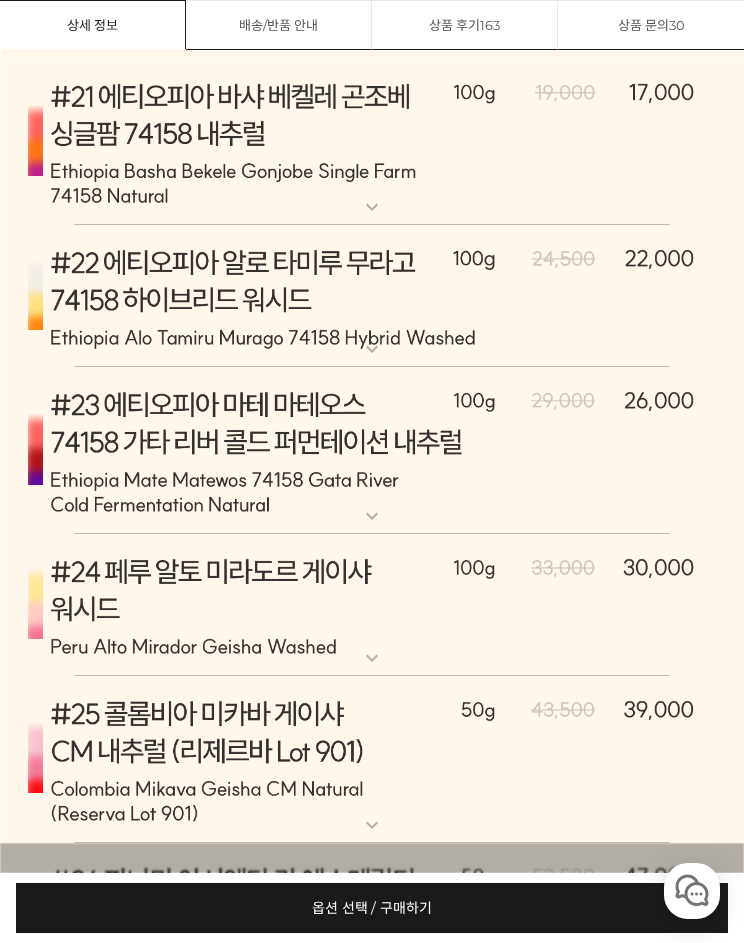 click at bounding box center (372, 296) 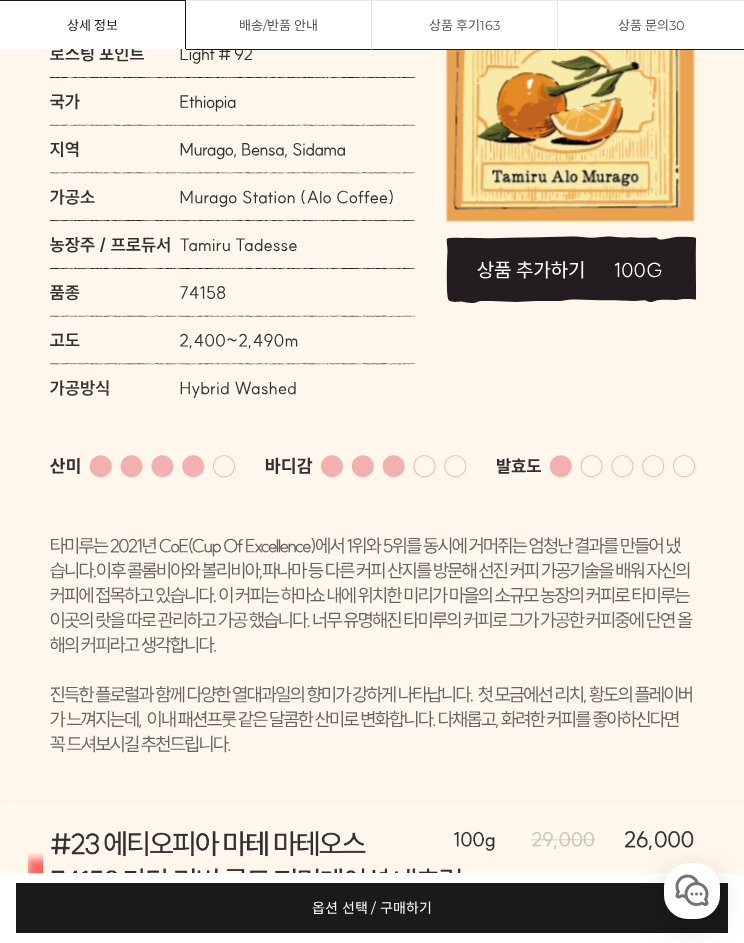 scroll, scrollTop: 14617, scrollLeft: 0, axis: vertical 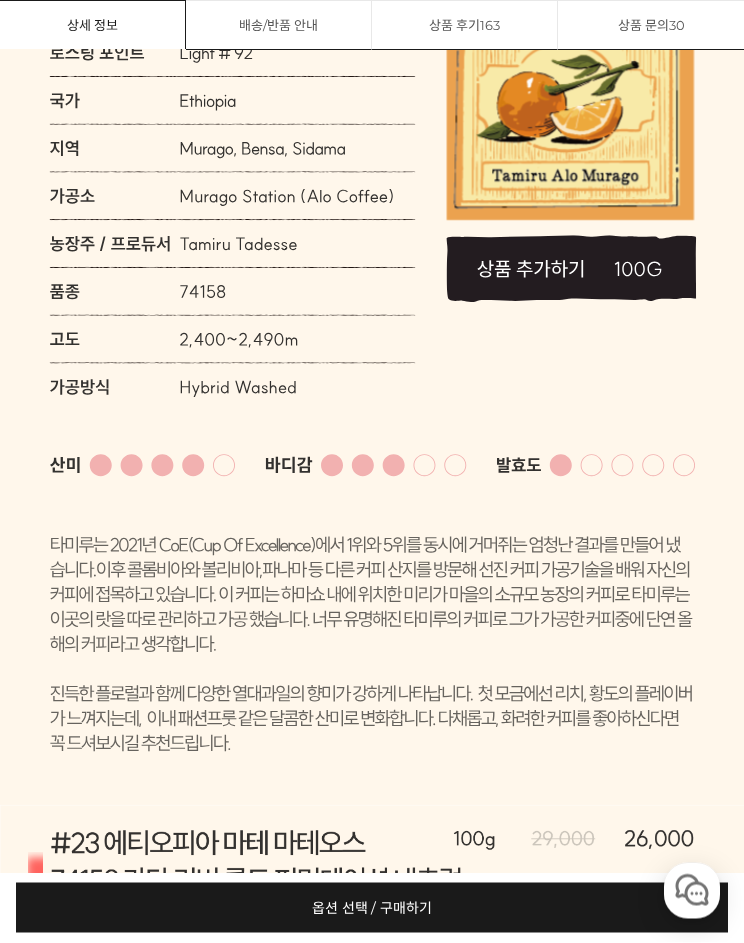 click on "옵션 선택 / 구매하기 예약주문 REGULAR DELIVERY" at bounding box center (372, 908) 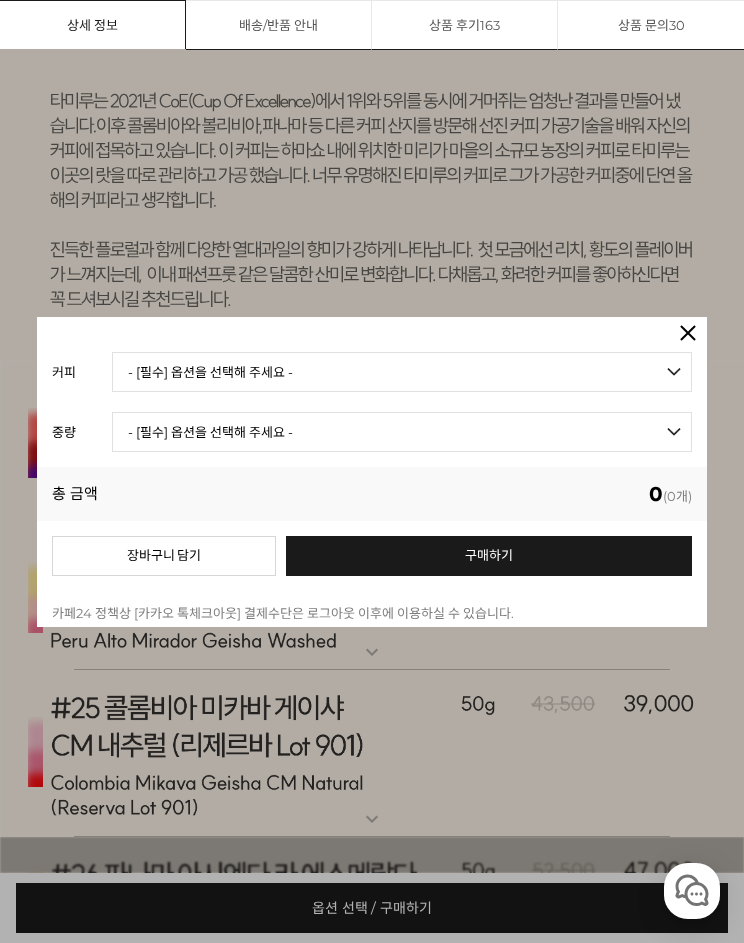 click on "- [필수] 옵션을 선택해 주세요 - ------------------- 언스페셜티 분쇄도 가이드 종이(주문 1개당 최대 1개 제공) 그레이프 쥬스 (언스페셜티 블렌드) 애플 쥬스 (언스페셜티 블렌드) 허니 자몽 쥬스 (언스페셜티 블렌드) [기획상품] 2024 Best of Panama 3종 10g 레시피팩 프루티 블렌드 마일드 블렌드 모닝 블렌드 #1 탄자니아 아카시아 힐스 게이샤 AA 풀리 워시드 [품절] #2 콜롬비아 포파얀 슈가케인 디카페인 #3 에티오피아 알로 타미루 미리가 74158 워시드 #4 에티오피아 첼베사 워시드 디카페인 #5 케냐 뚱구리 AB 풀리 워시드 [품절] #6 에티오피아 버그 우 셀렉션 에얼룸 내추럴 (Lot2) #7 에티오피아 알로 타미루 무라고 74158 클래식 워시드 #8 케냐 은가라투아 AB 워시드 (Lot 159) [품절] [7.4 오픈] #9 온두라스 마리사벨 카바예로 파카마라 워시드 #24 페루 알토 미라도르 게이샤 워시드" at bounding box center (402, 372) 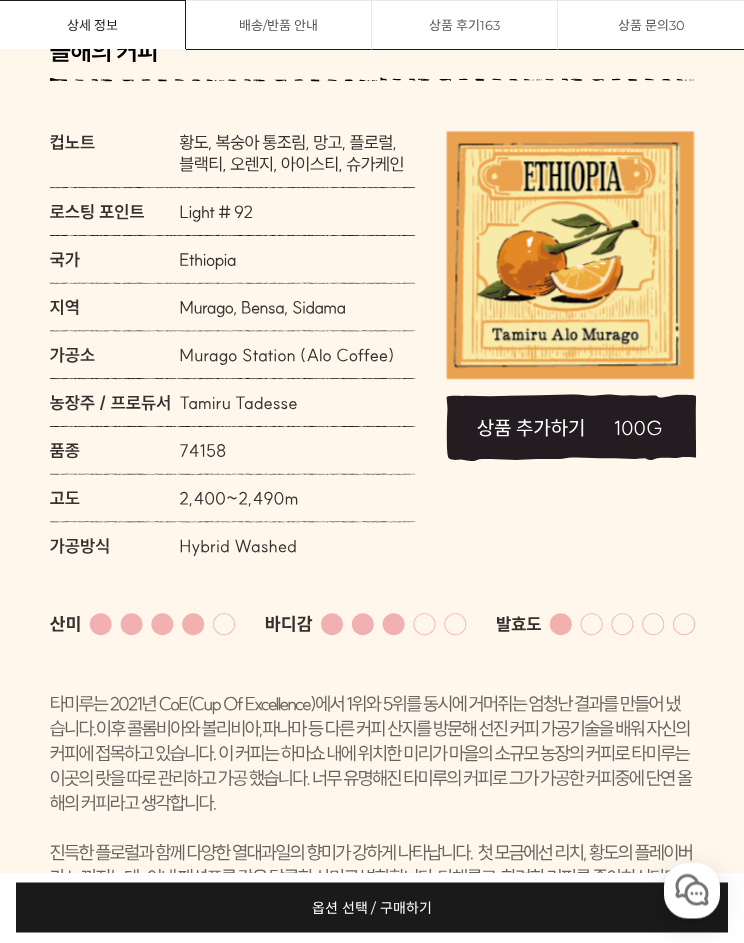 scroll, scrollTop: 14459, scrollLeft: 0, axis: vertical 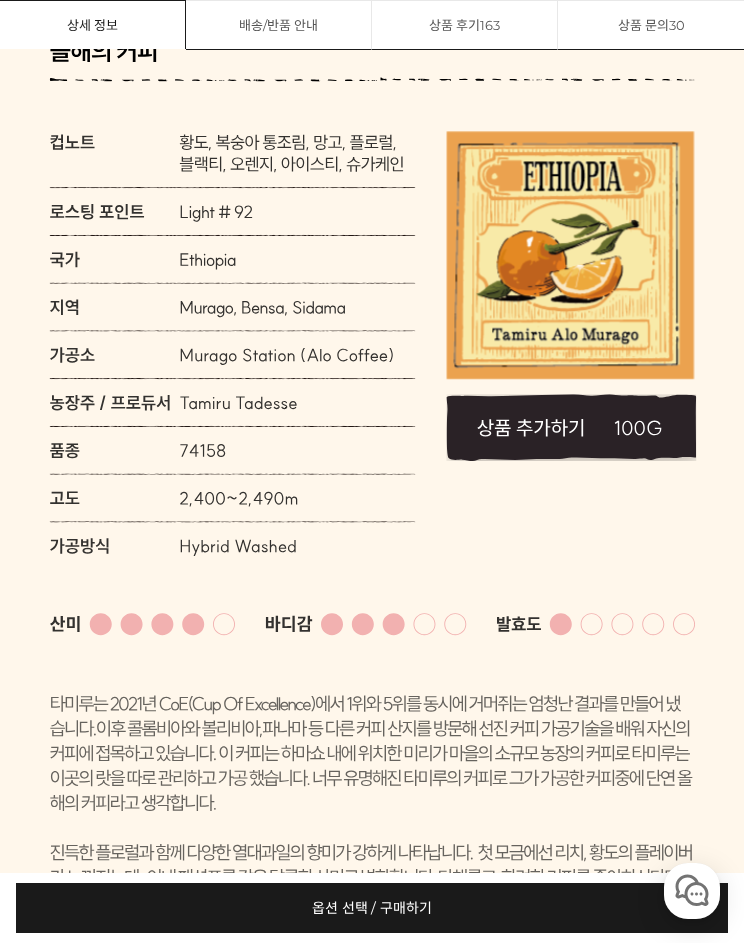 click 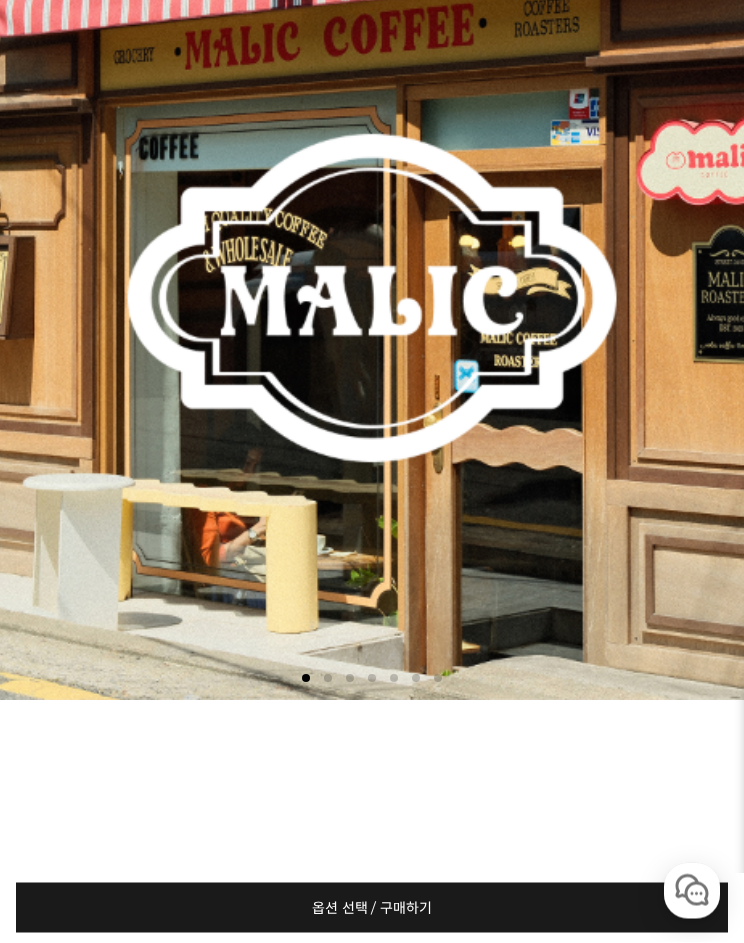 scroll, scrollTop: 0, scrollLeft: 0, axis: both 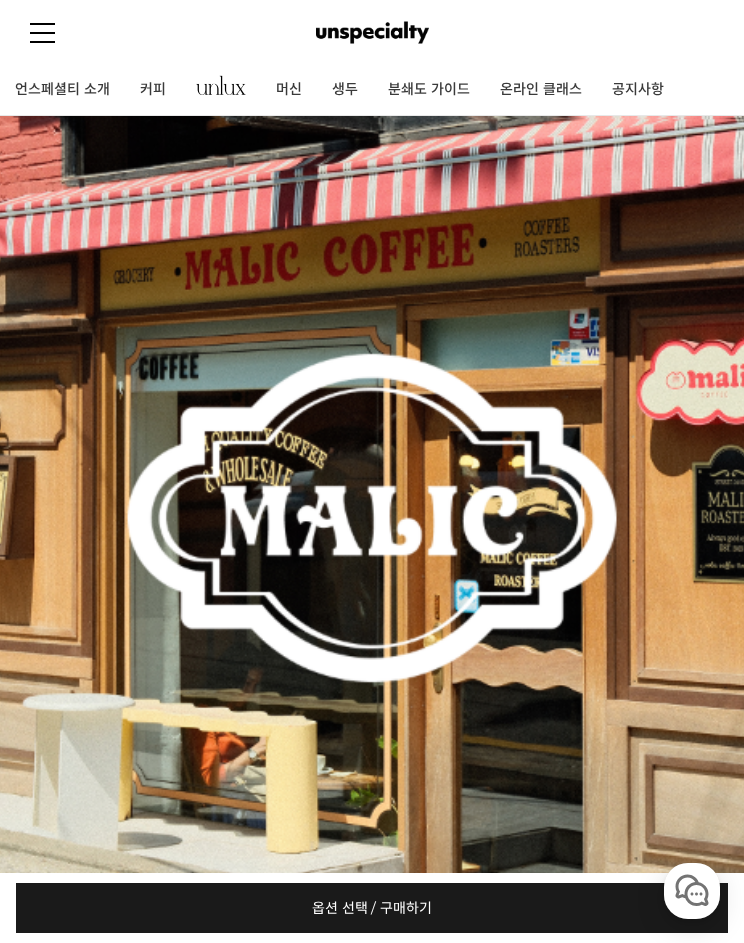 click at bounding box center (42, 24) 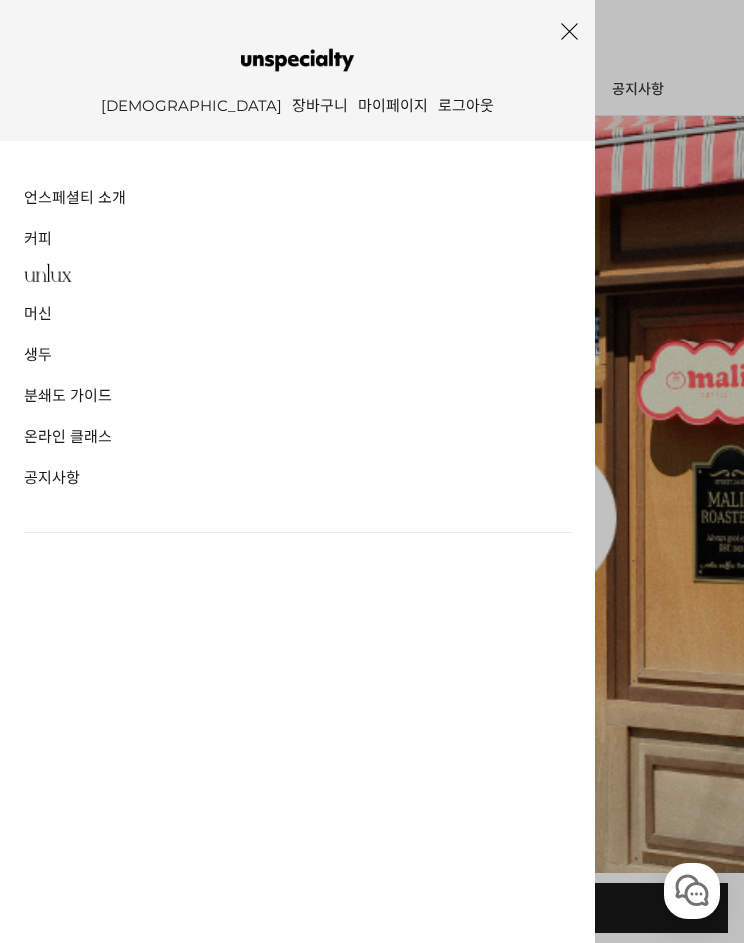 click on "장바구니" at bounding box center (320, 108) 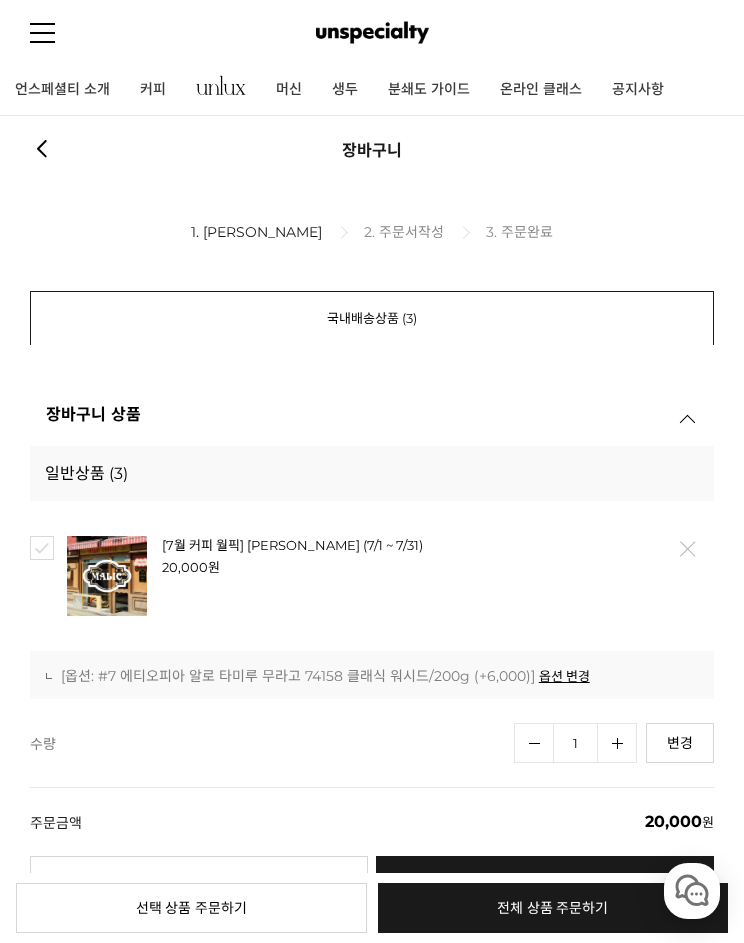 scroll, scrollTop: 0, scrollLeft: 0, axis: both 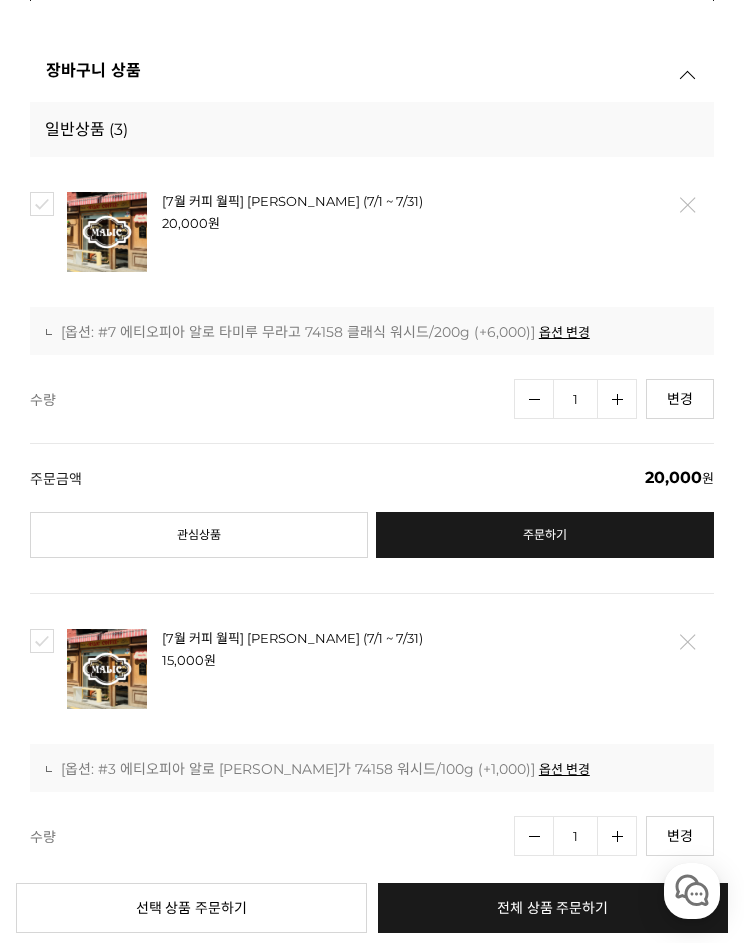 click on "삭제" at bounding box center [687, 205] 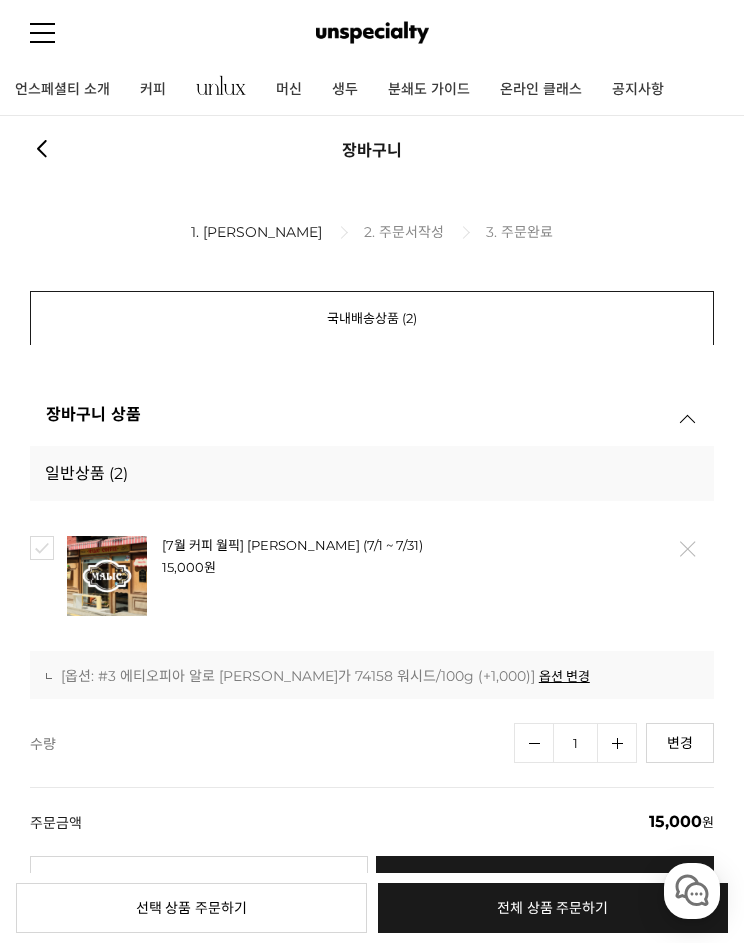 scroll, scrollTop: 344, scrollLeft: 0, axis: vertical 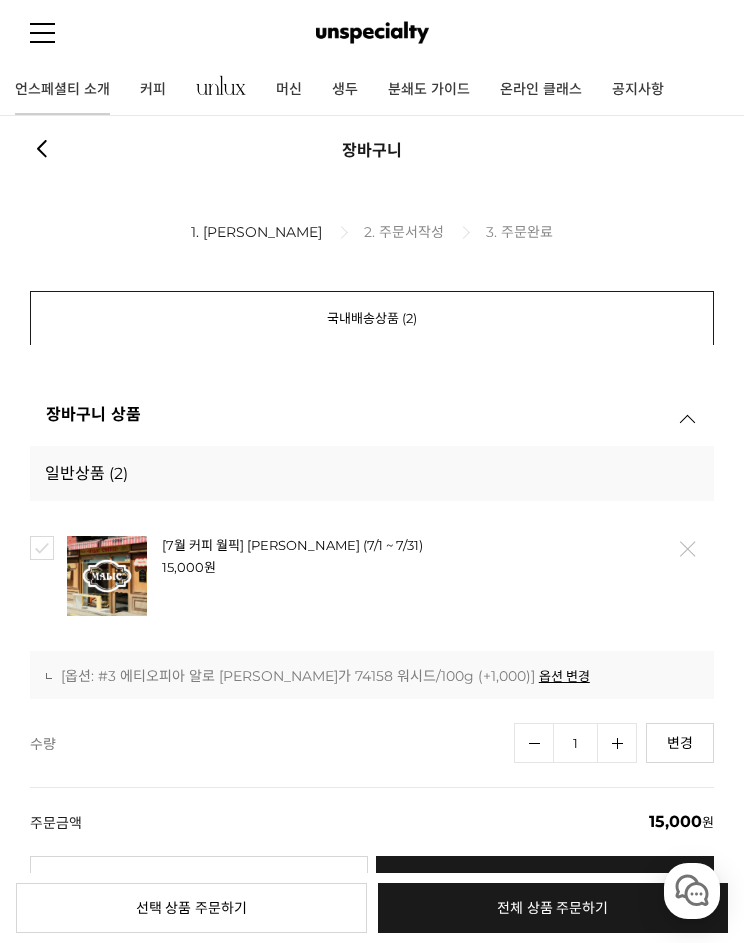 click on "언스페셜티 소개" at bounding box center (62, 90) 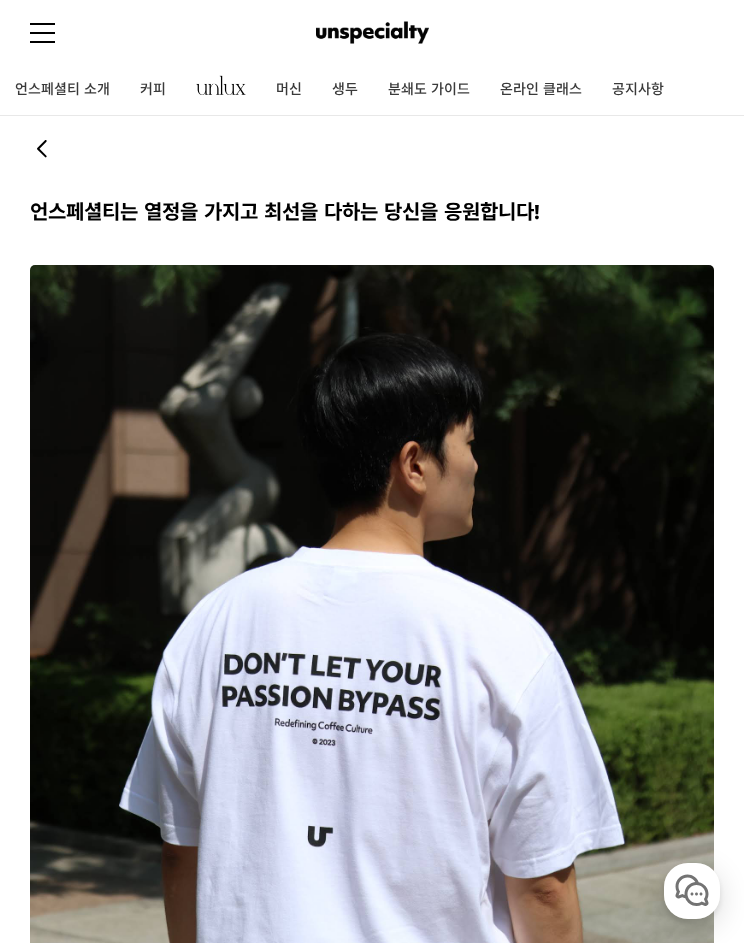 scroll, scrollTop: 0, scrollLeft: 0, axis: both 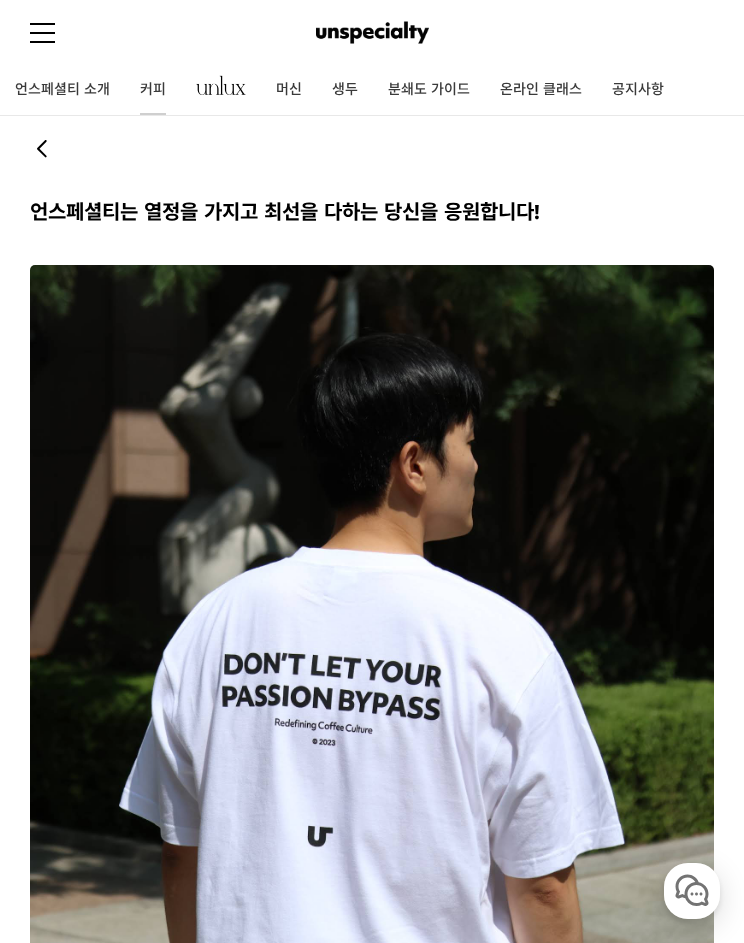 click on "커피" at bounding box center [153, 90] 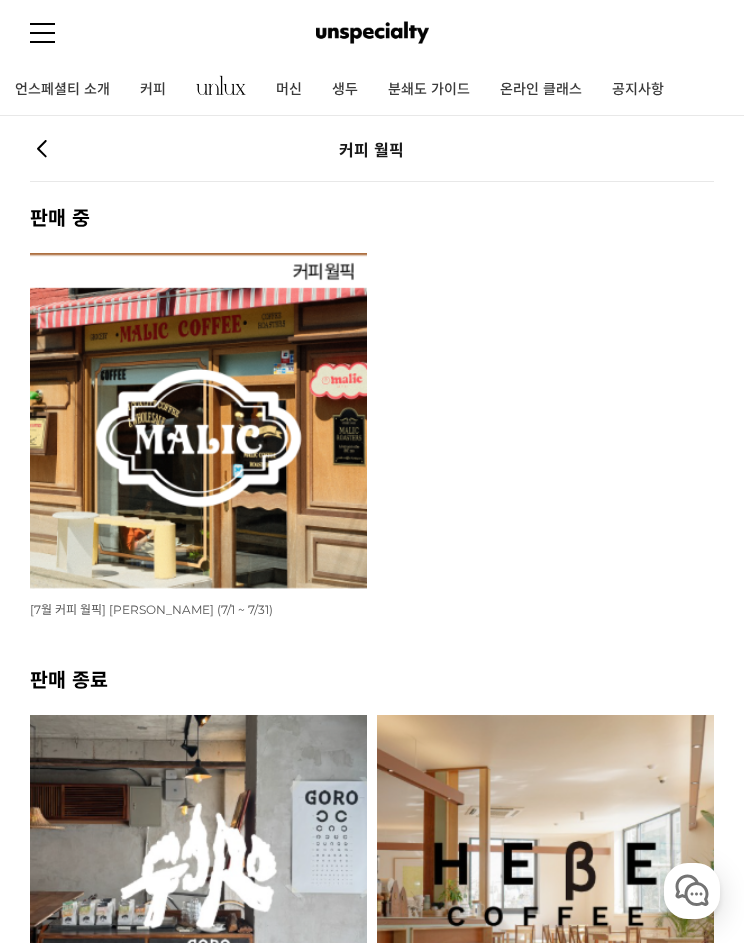 scroll, scrollTop: 0, scrollLeft: 0, axis: both 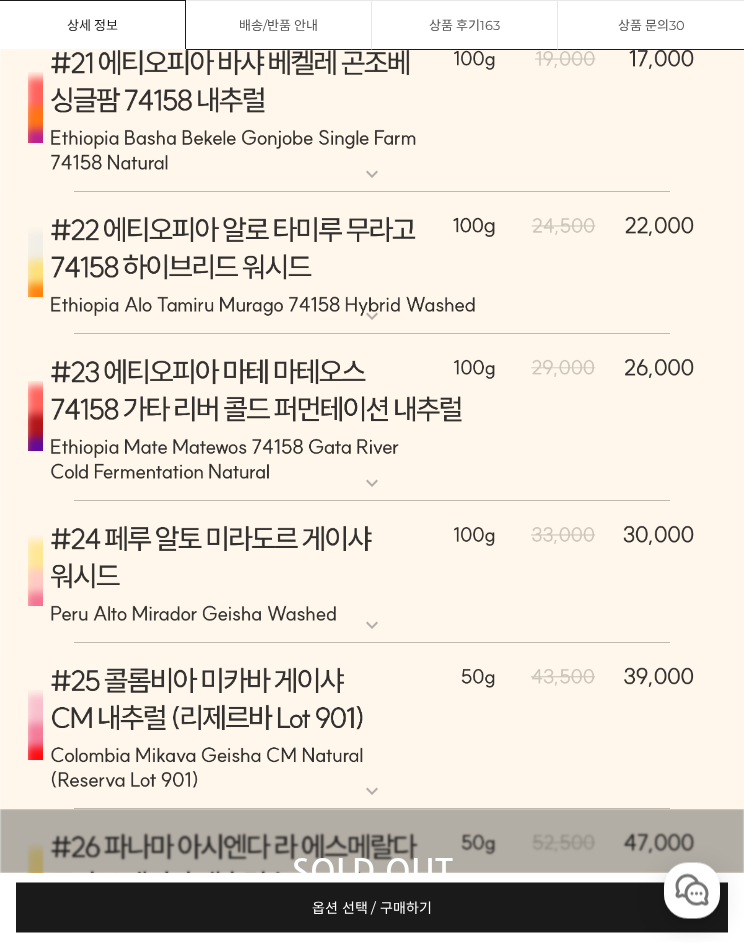 click at bounding box center (372, 264) 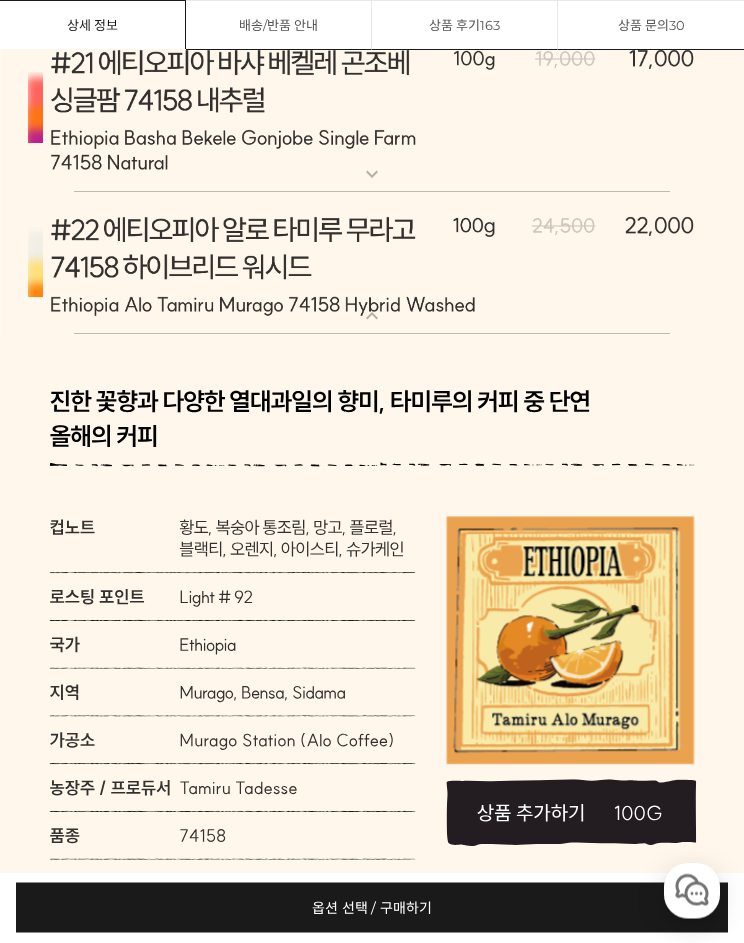 scroll, scrollTop: 11296, scrollLeft: 0, axis: vertical 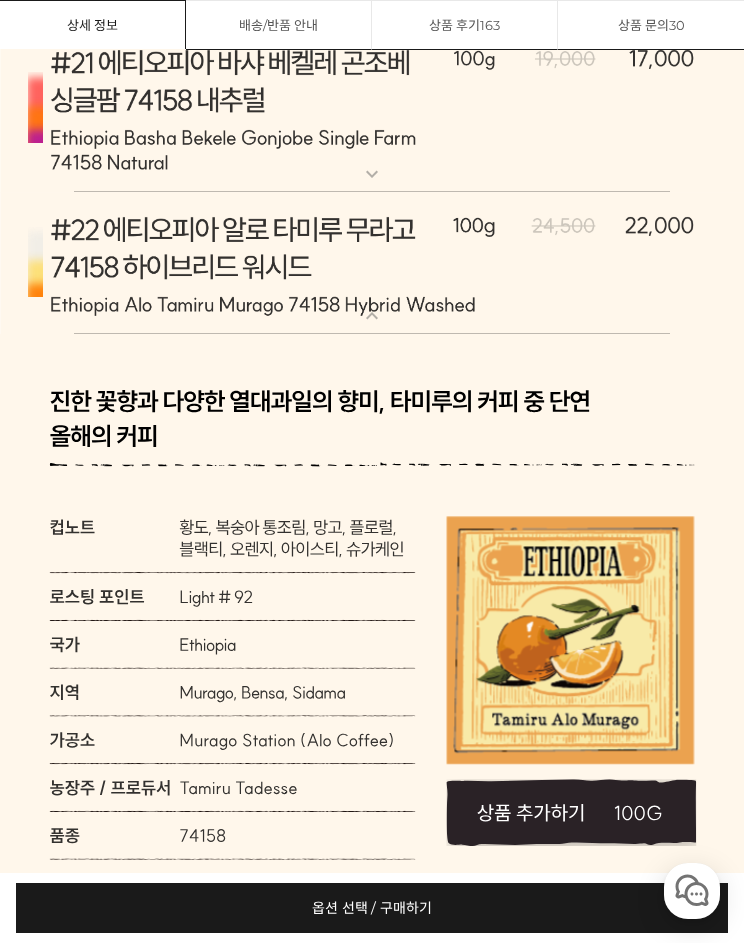 click 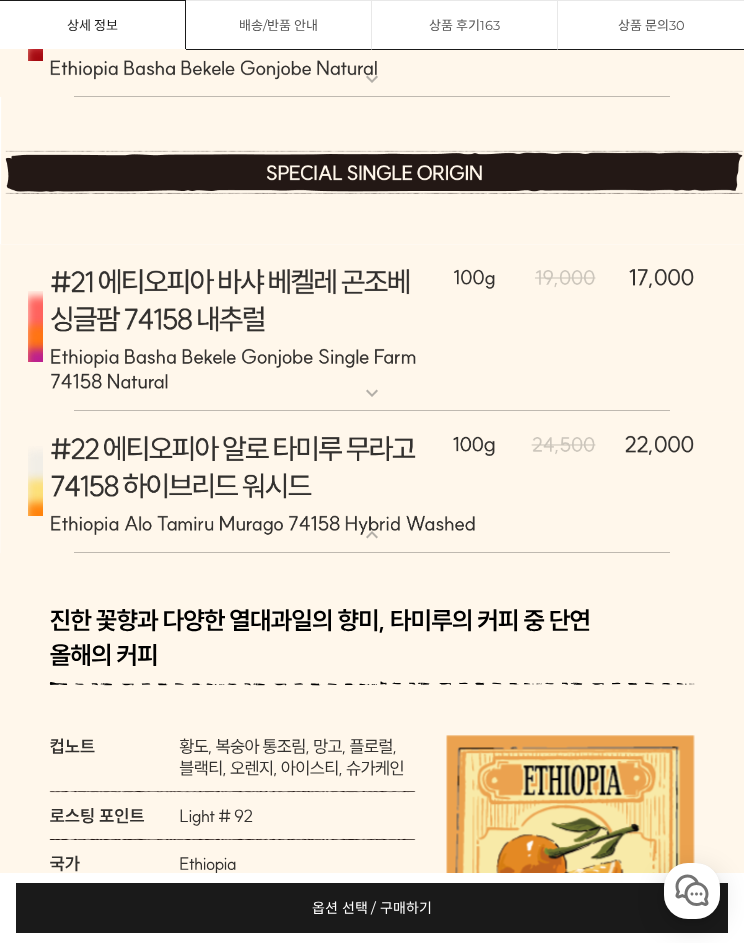 click on "옵션 선택 / 구매하기 예약주문 REGULAR DELIVERY" at bounding box center [372, 908] 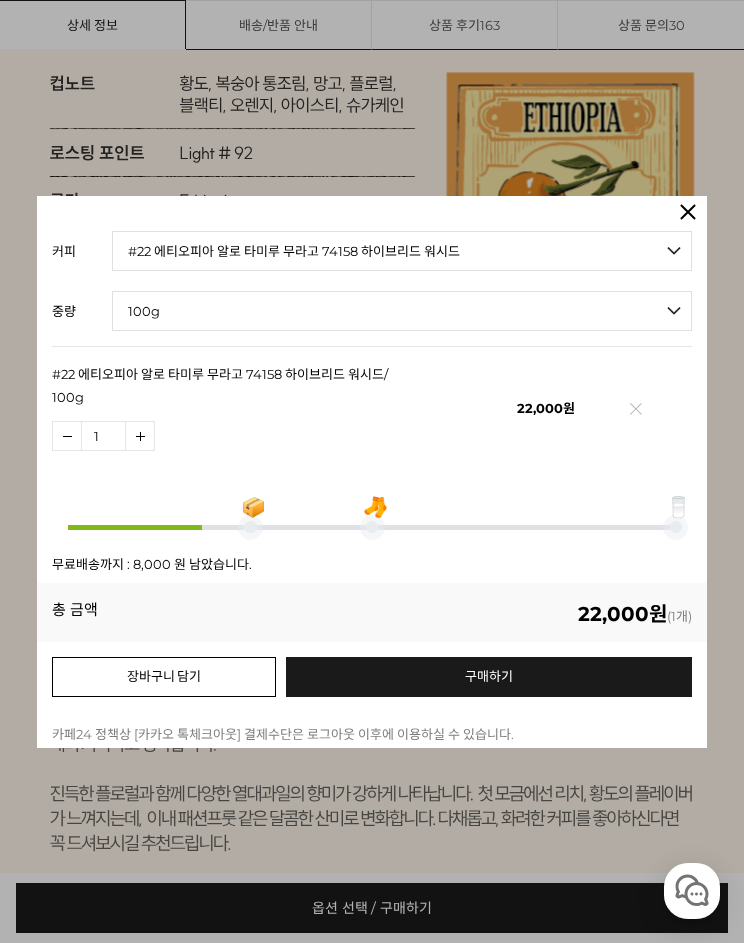 click on "장바구니 담기" at bounding box center (164, 677) 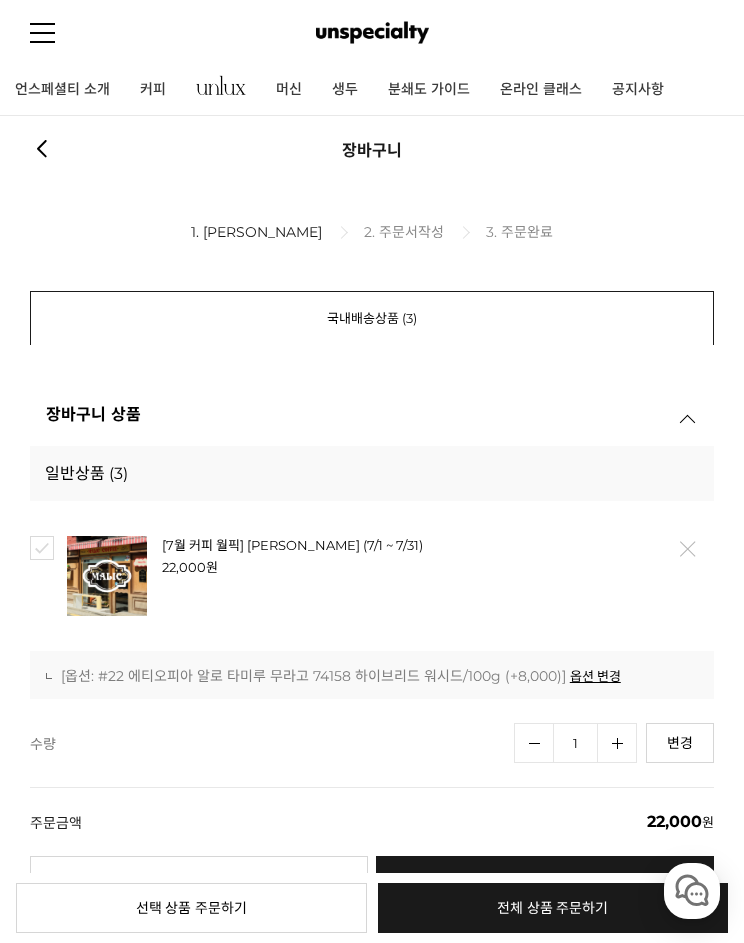 scroll, scrollTop: 0, scrollLeft: 0, axis: both 